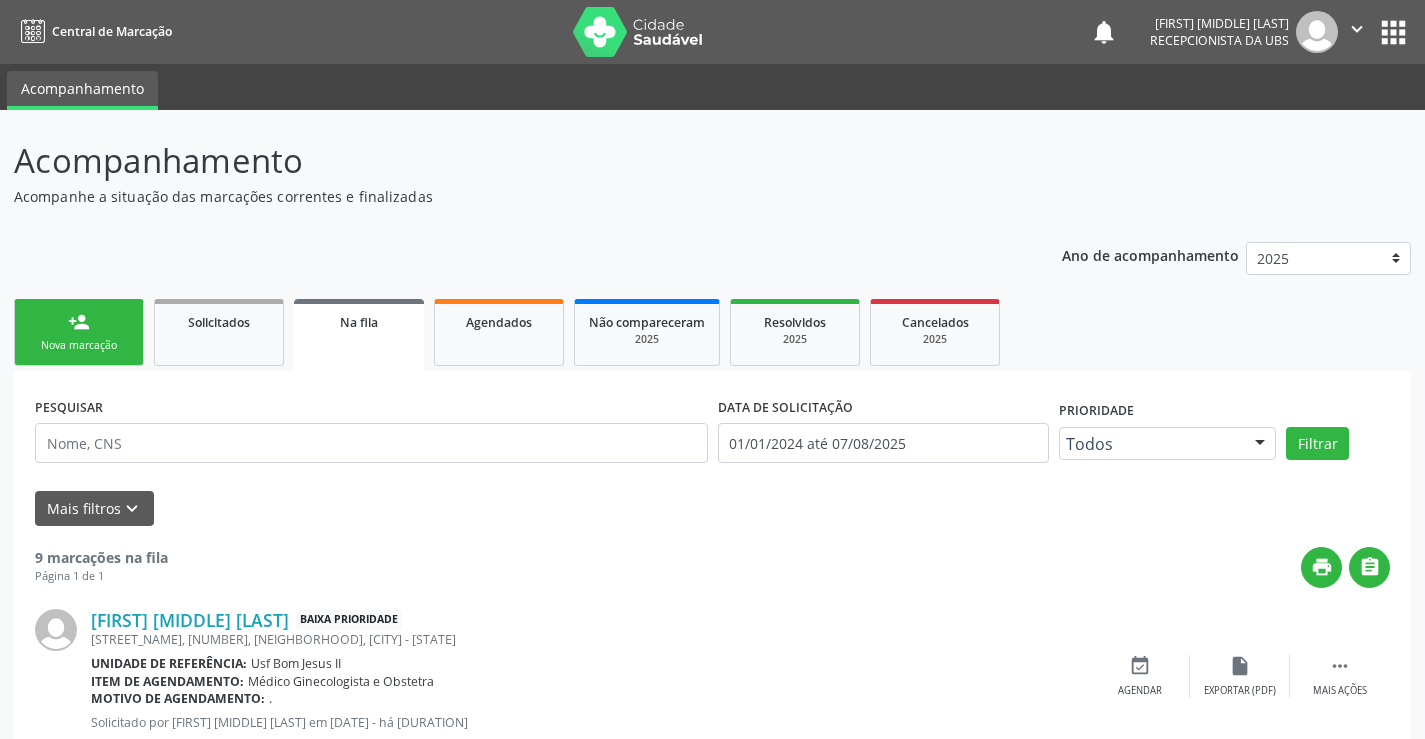 scroll, scrollTop: 0, scrollLeft: 0, axis: both 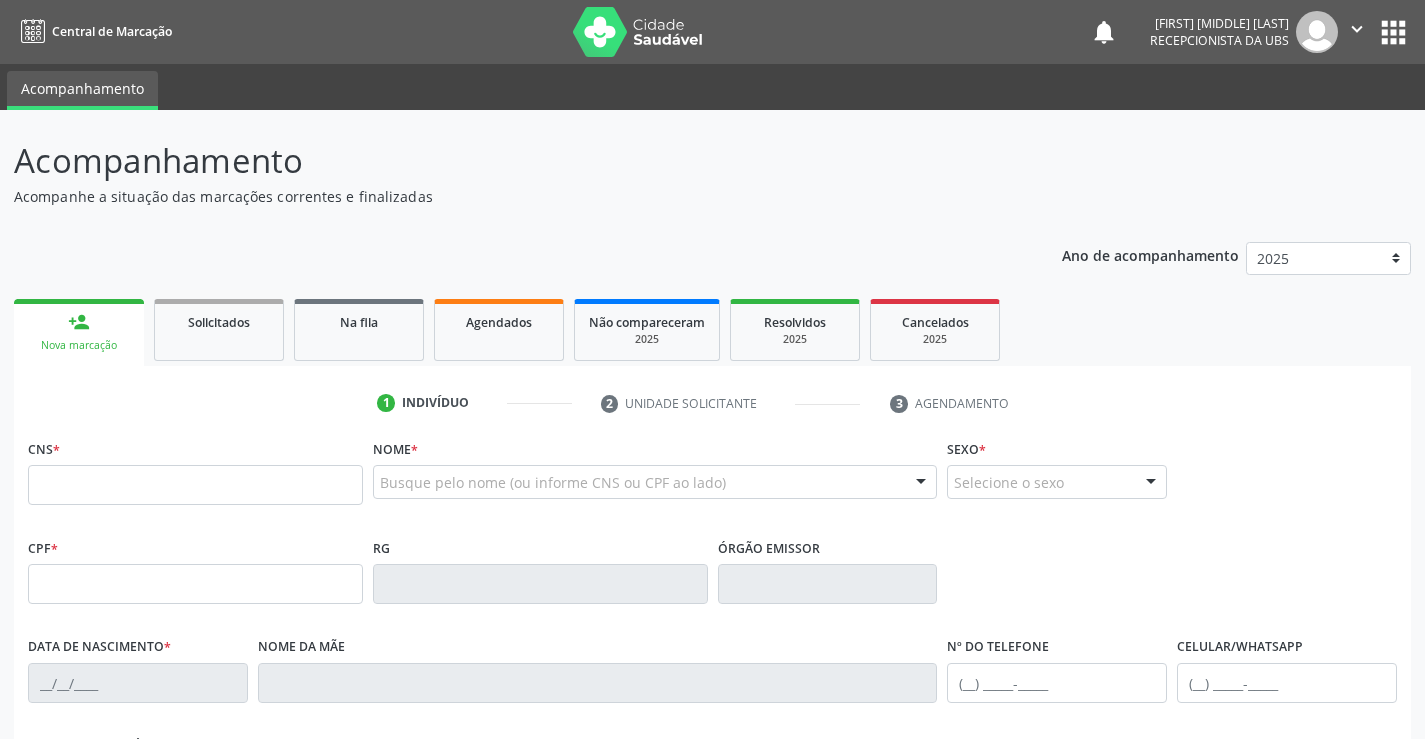click on "Nova marcação" at bounding box center [79, 345] 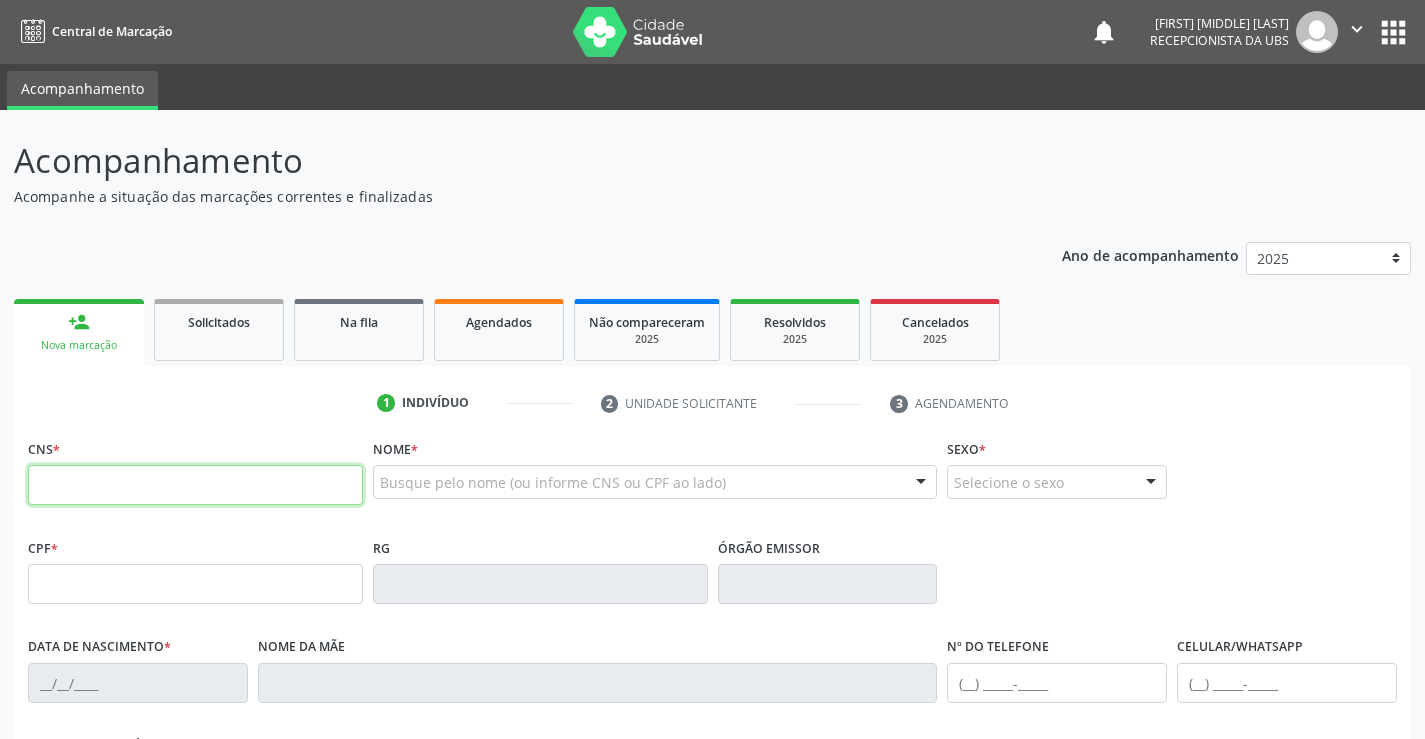 click at bounding box center (195, 485) 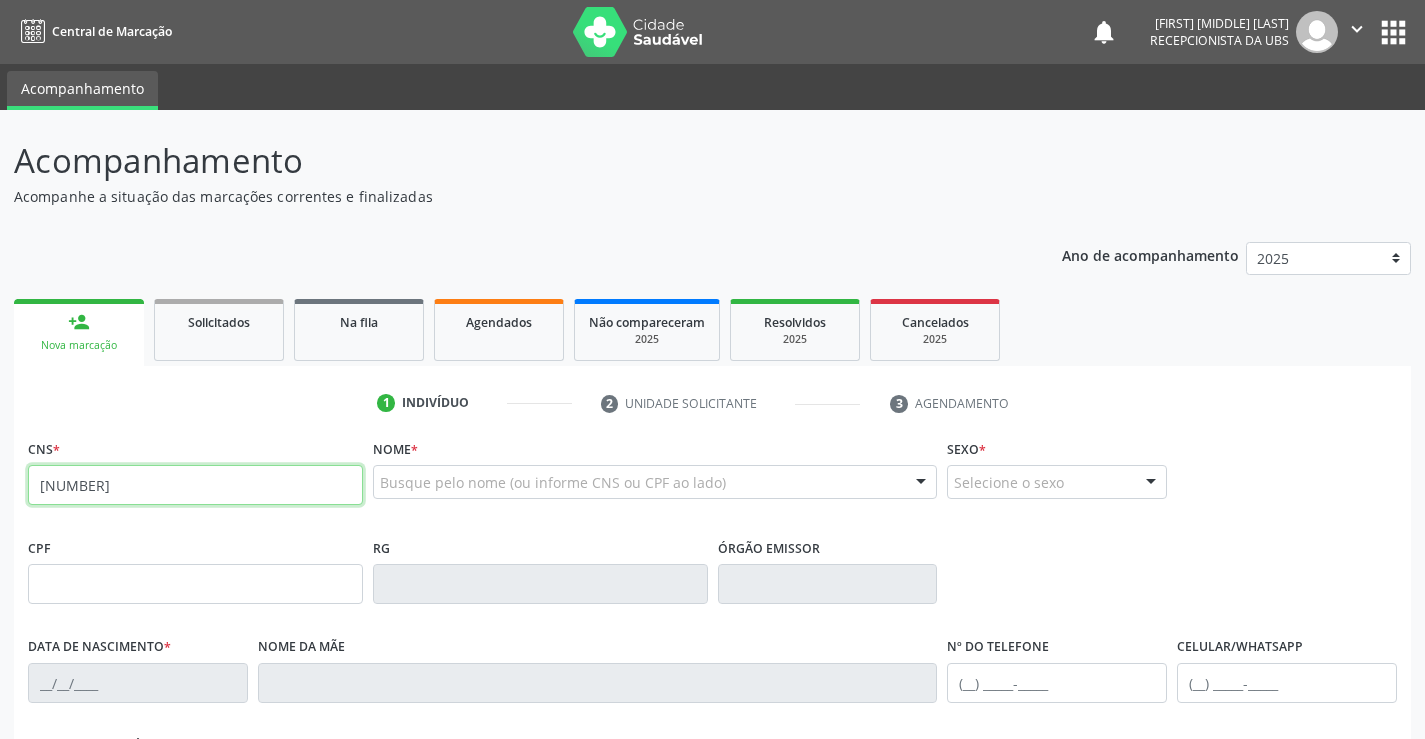type on "[NUMBER]" 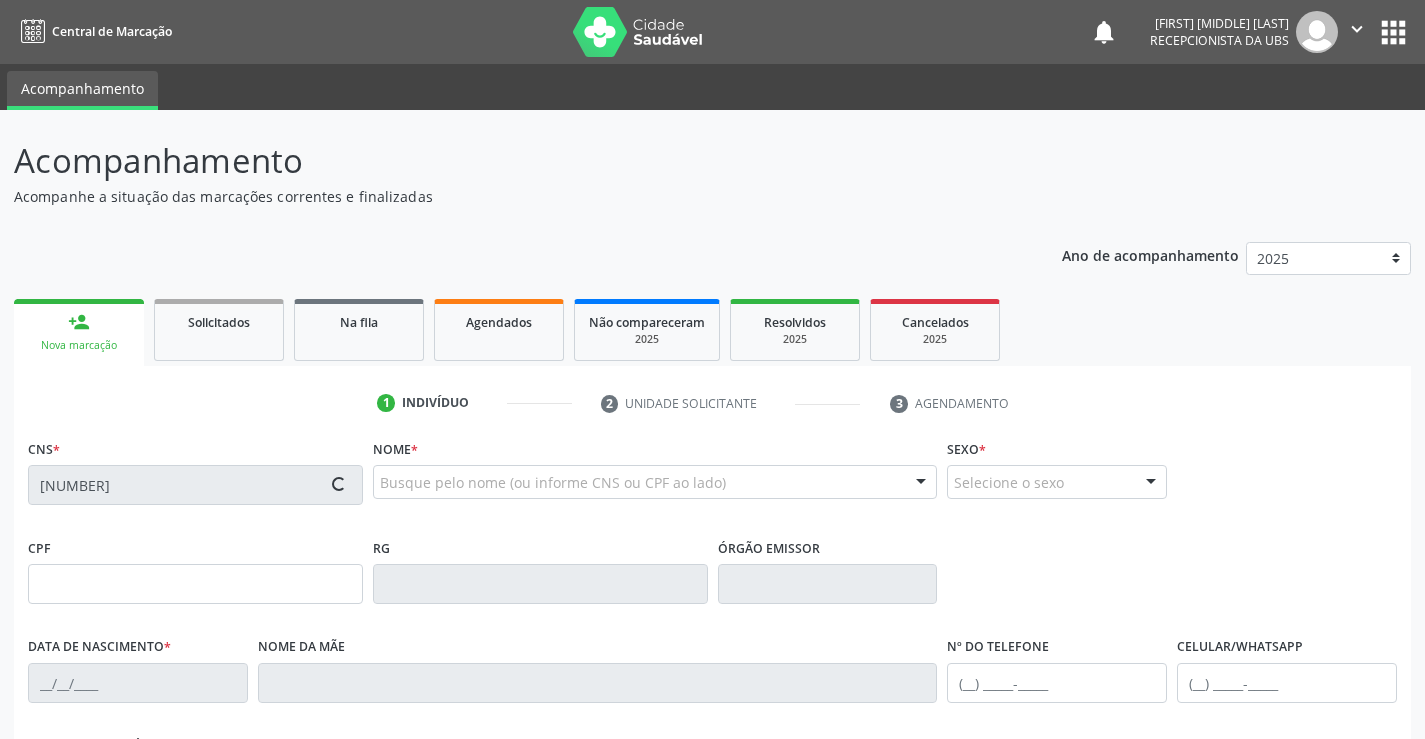 type on "[DOCUMENT_ID]" 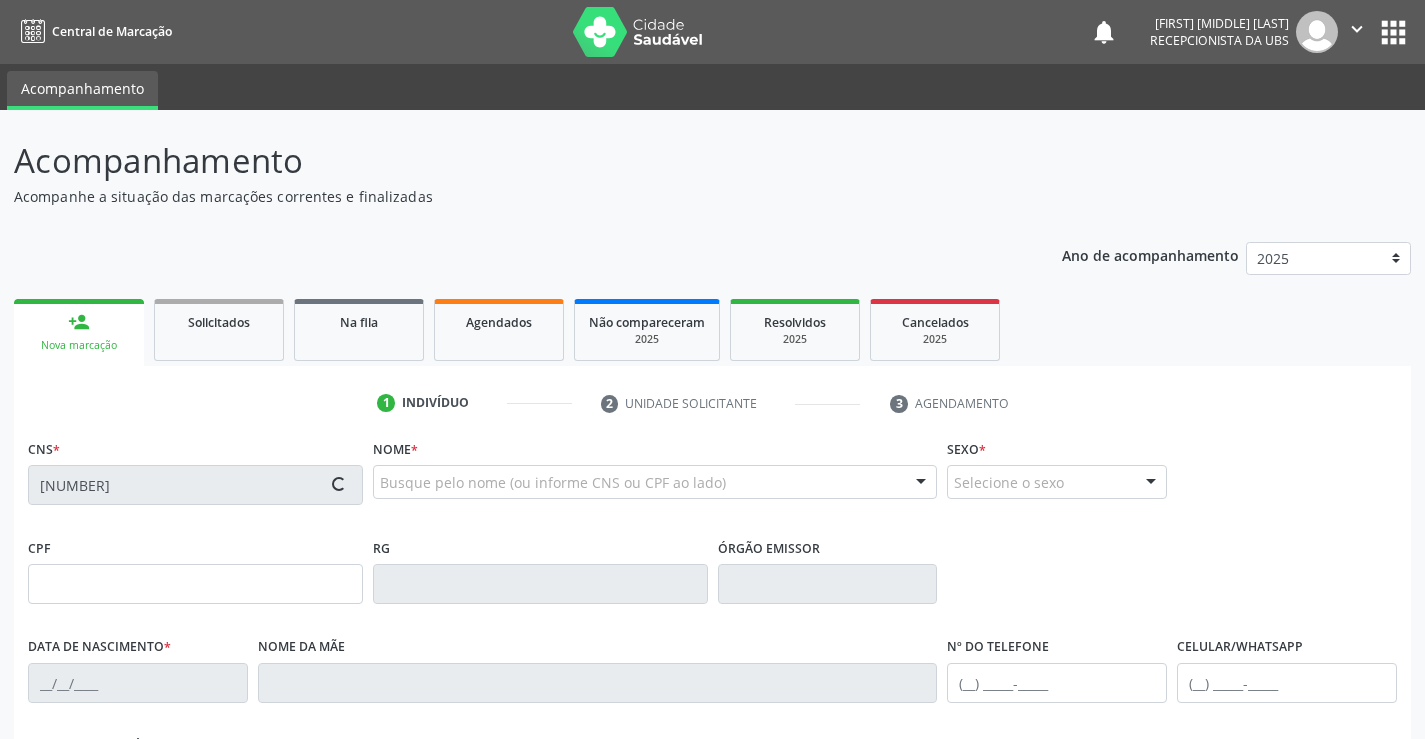 type on "[DATE]" 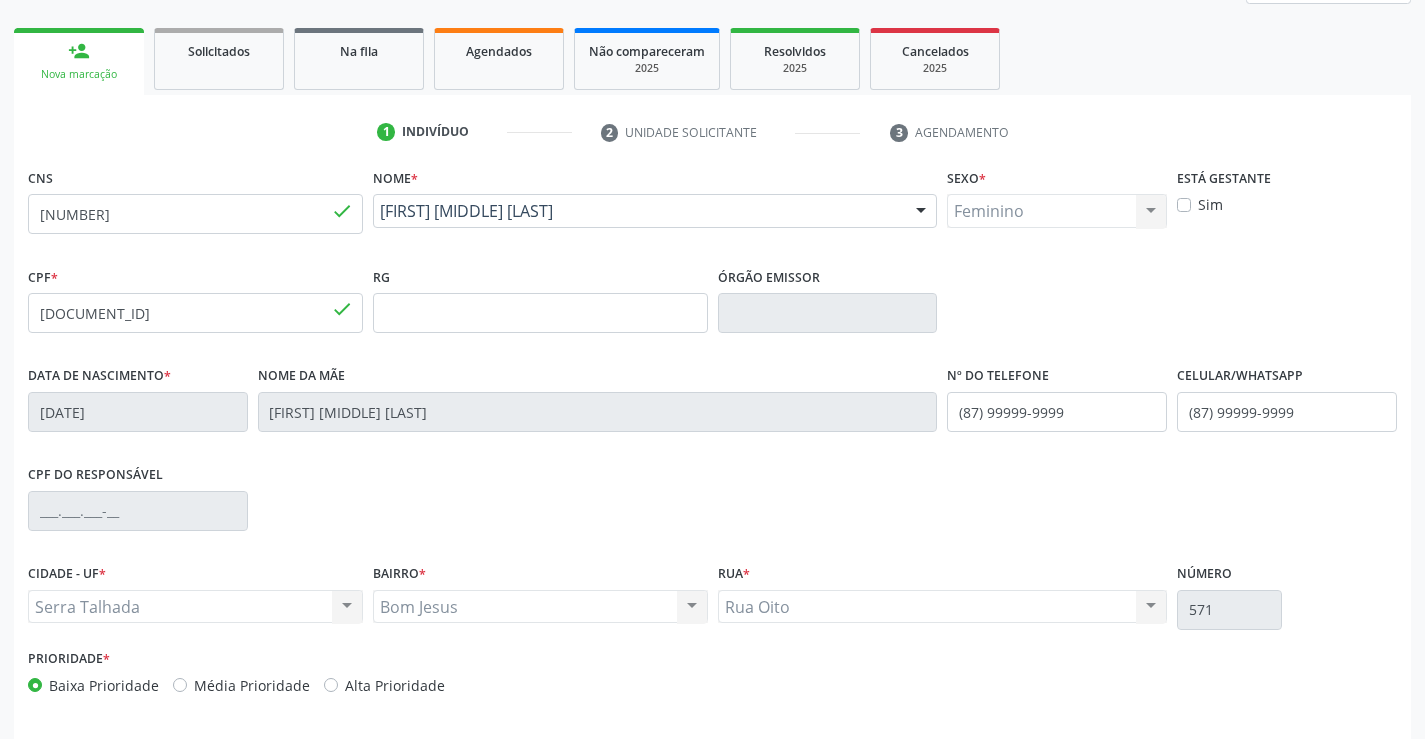 scroll, scrollTop: 345, scrollLeft: 0, axis: vertical 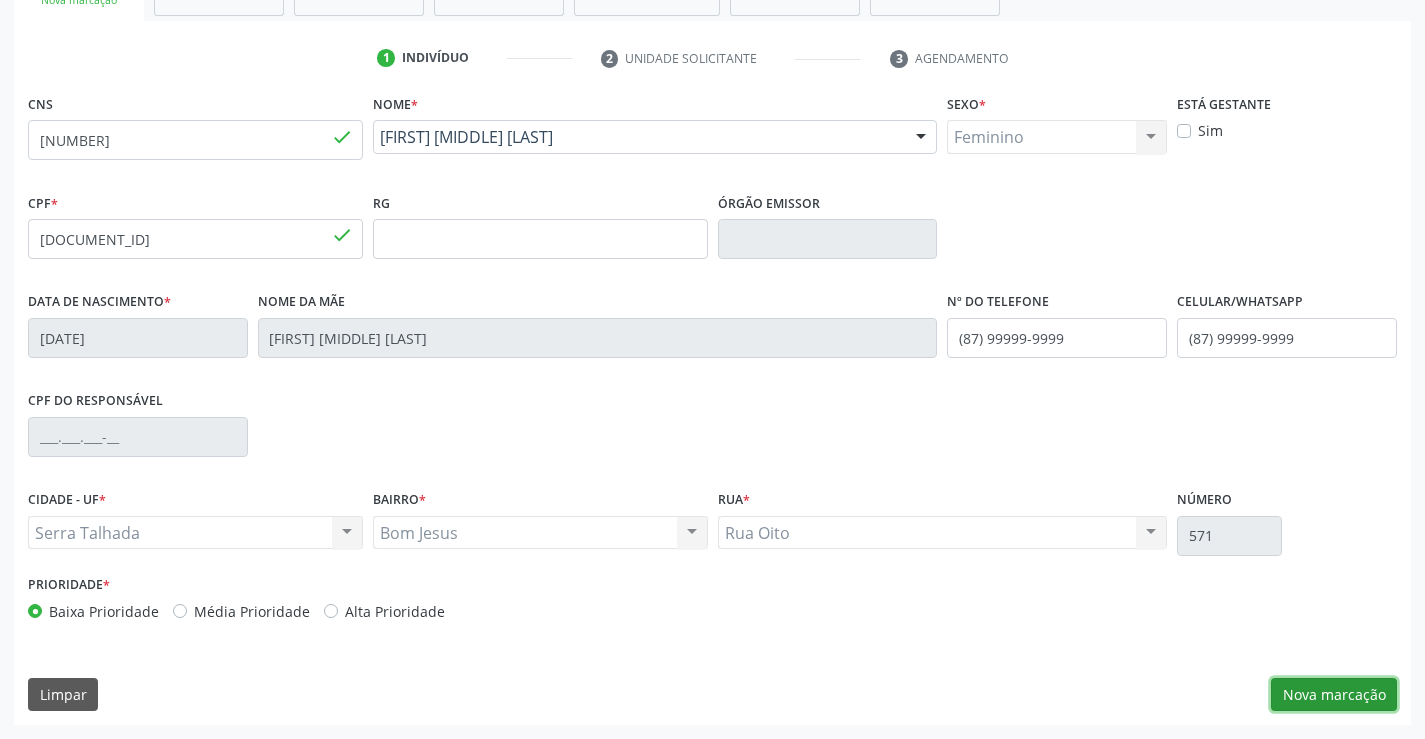 click on "Nova marcação" at bounding box center (1334, 695) 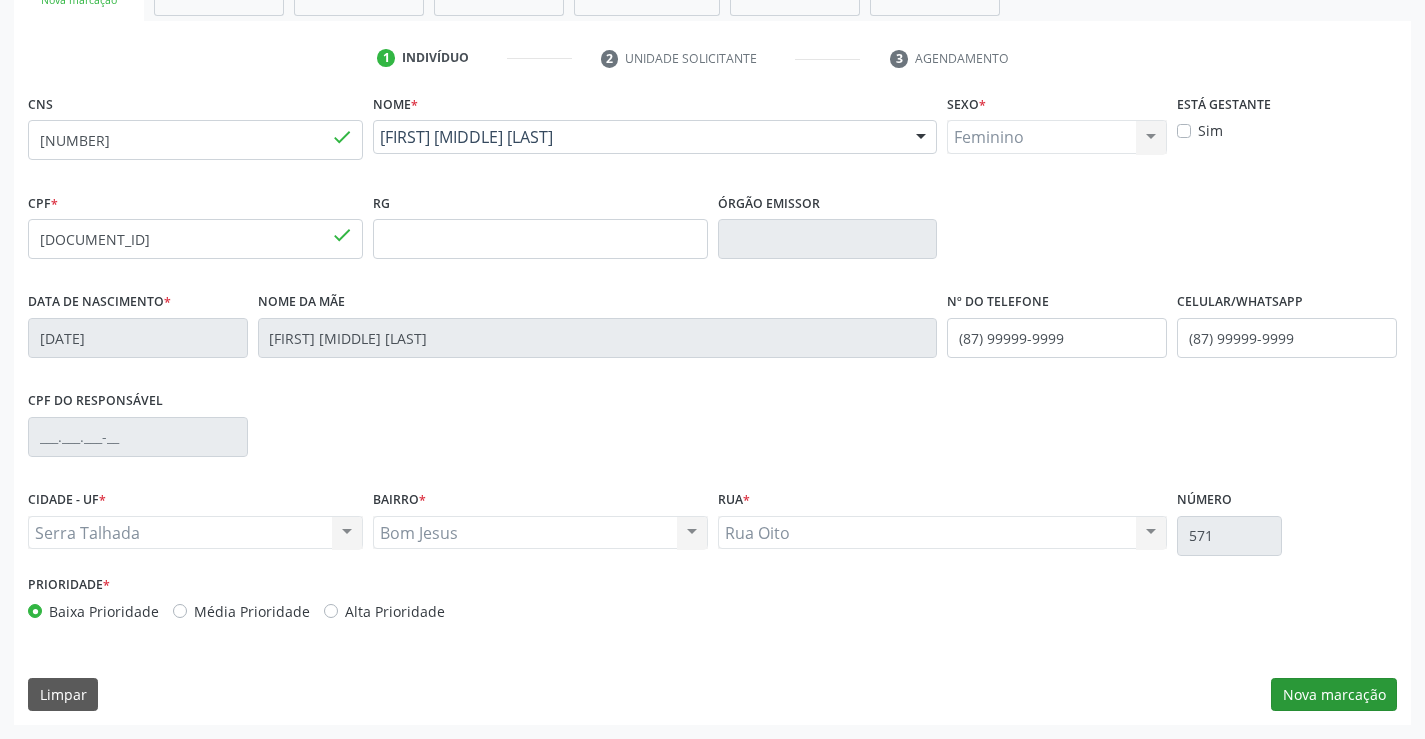 scroll, scrollTop: 167, scrollLeft: 0, axis: vertical 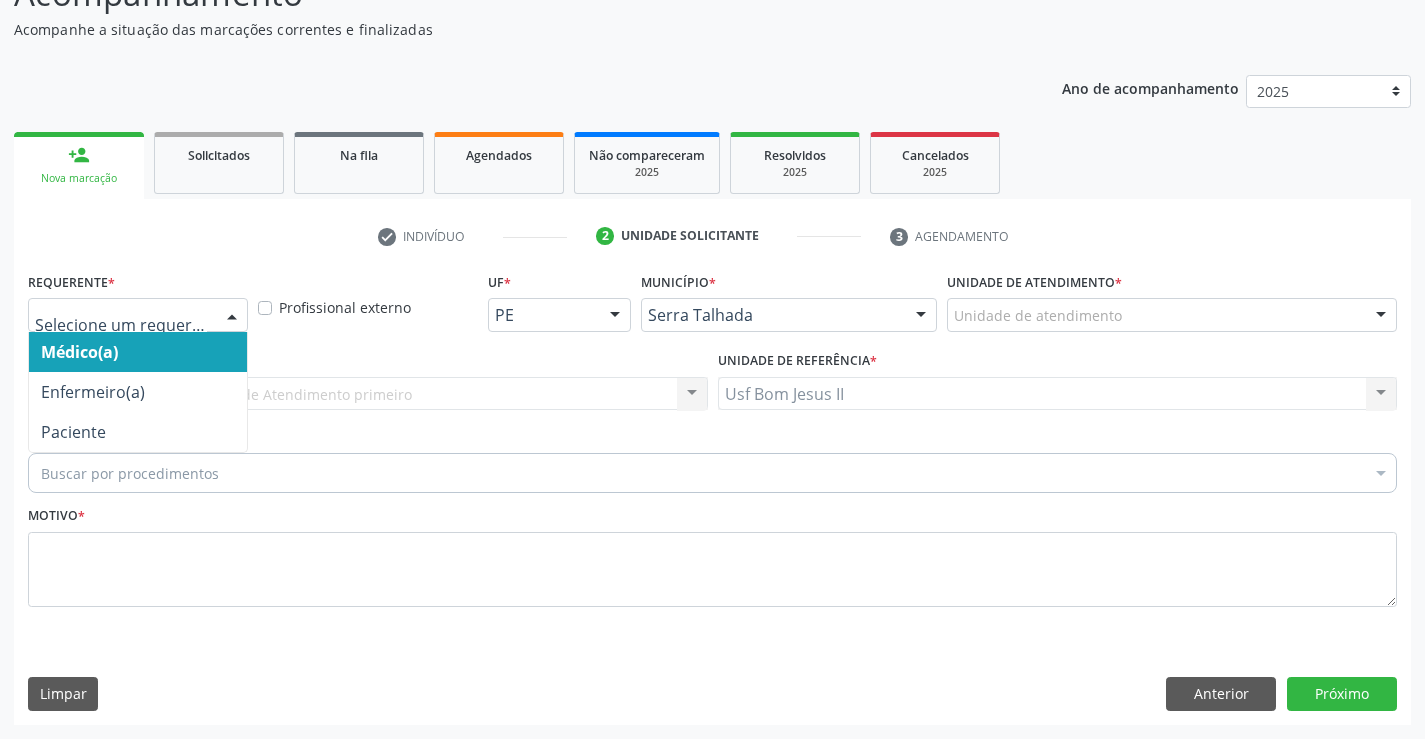 click on "Médico(a)   Enfermeiro(a)   Paciente
Nenhum resultado encontrado para: "   "
Não há nenhuma opção para ser exibida." at bounding box center [138, 315] 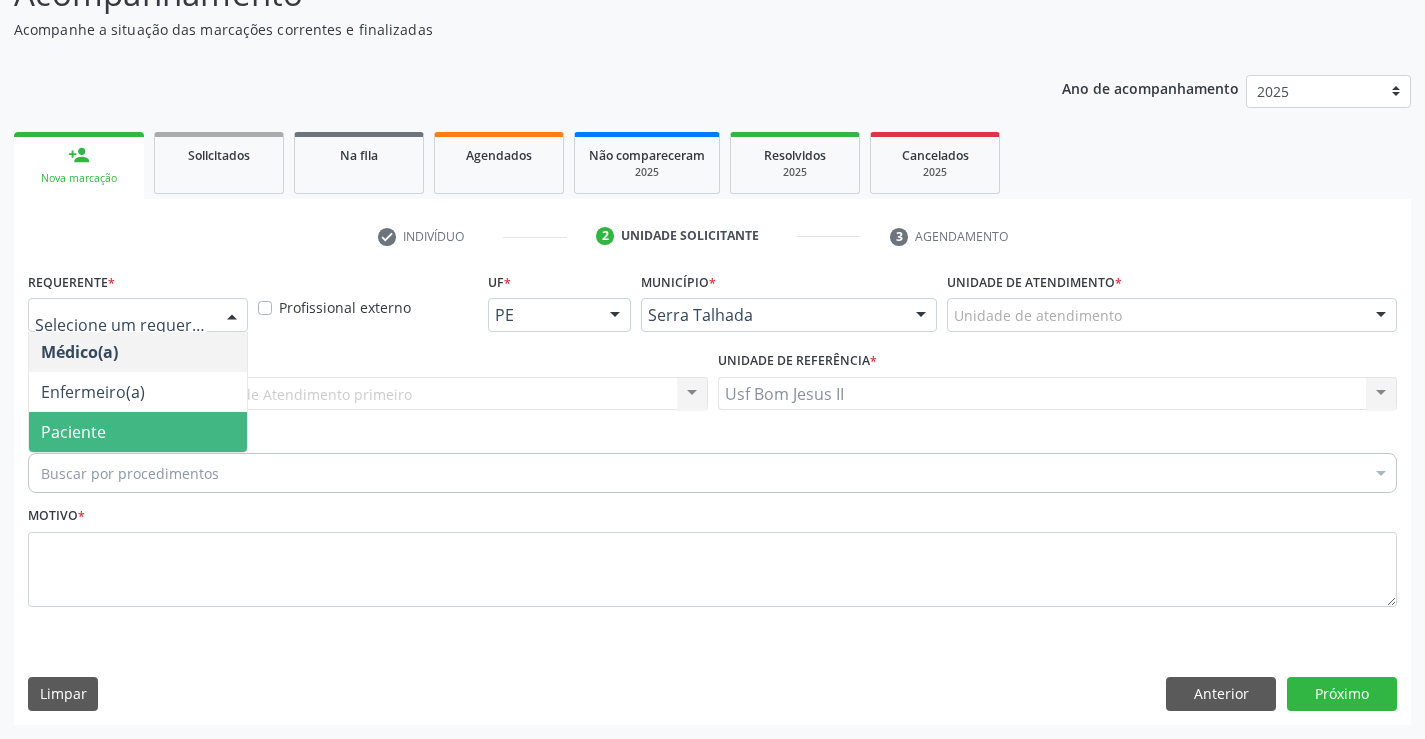 click on "Paciente" at bounding box center [73, 432] 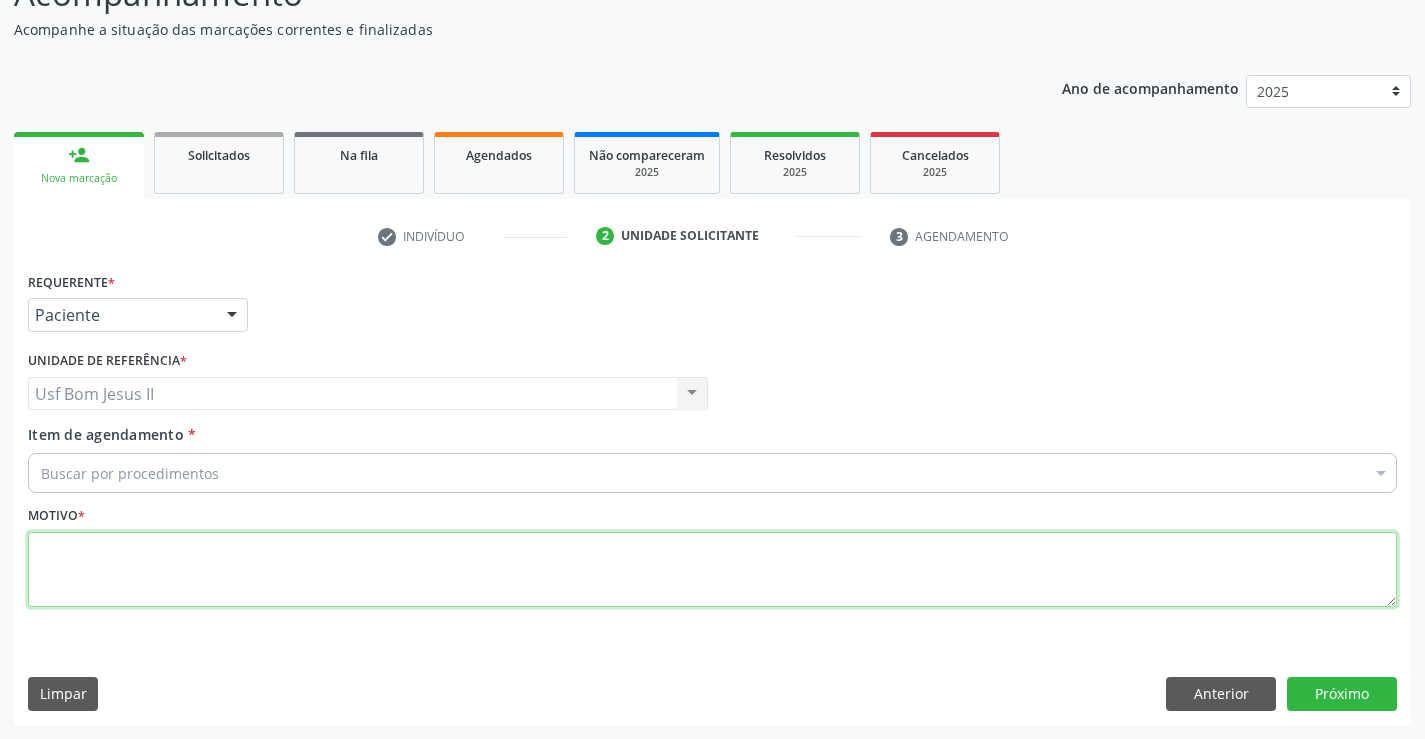 click at bounding box center [712, 570] 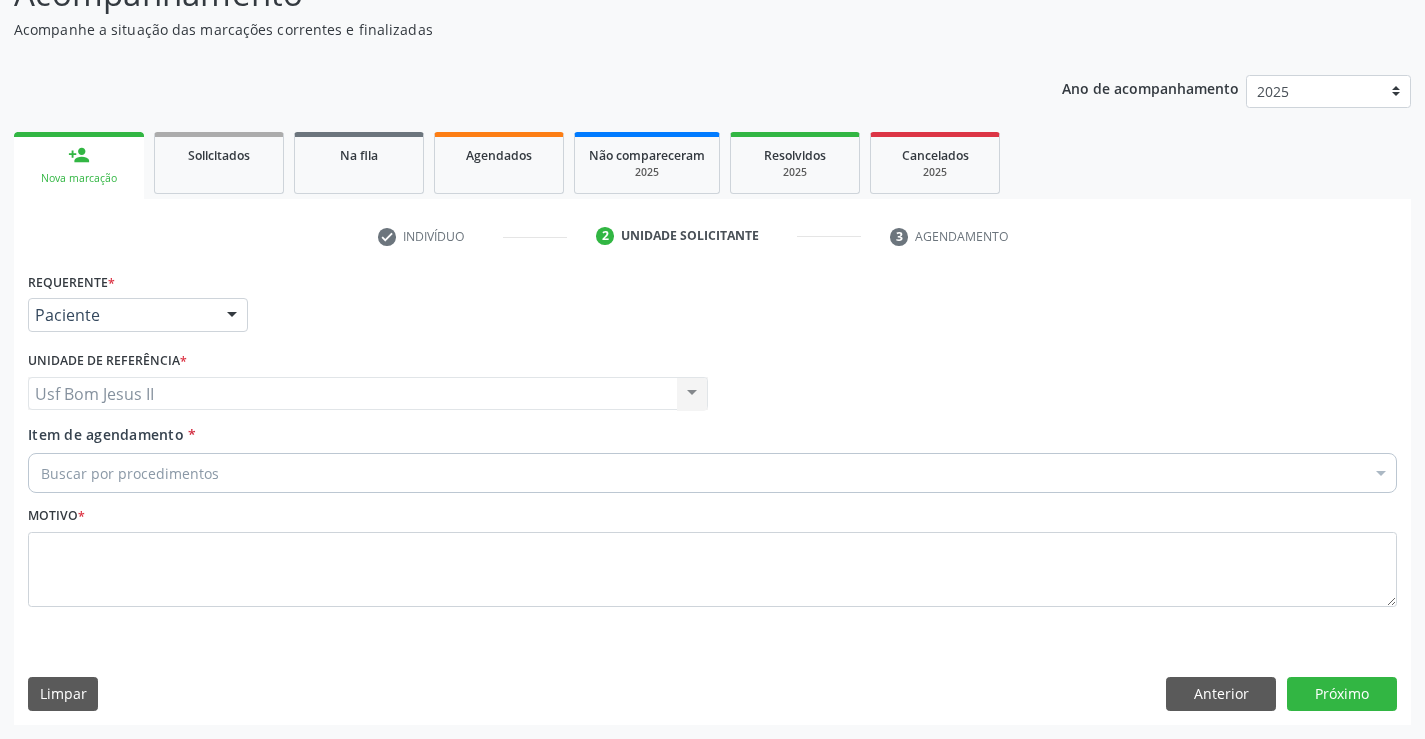 click on "Agendados" at bounding box center [499, 163] 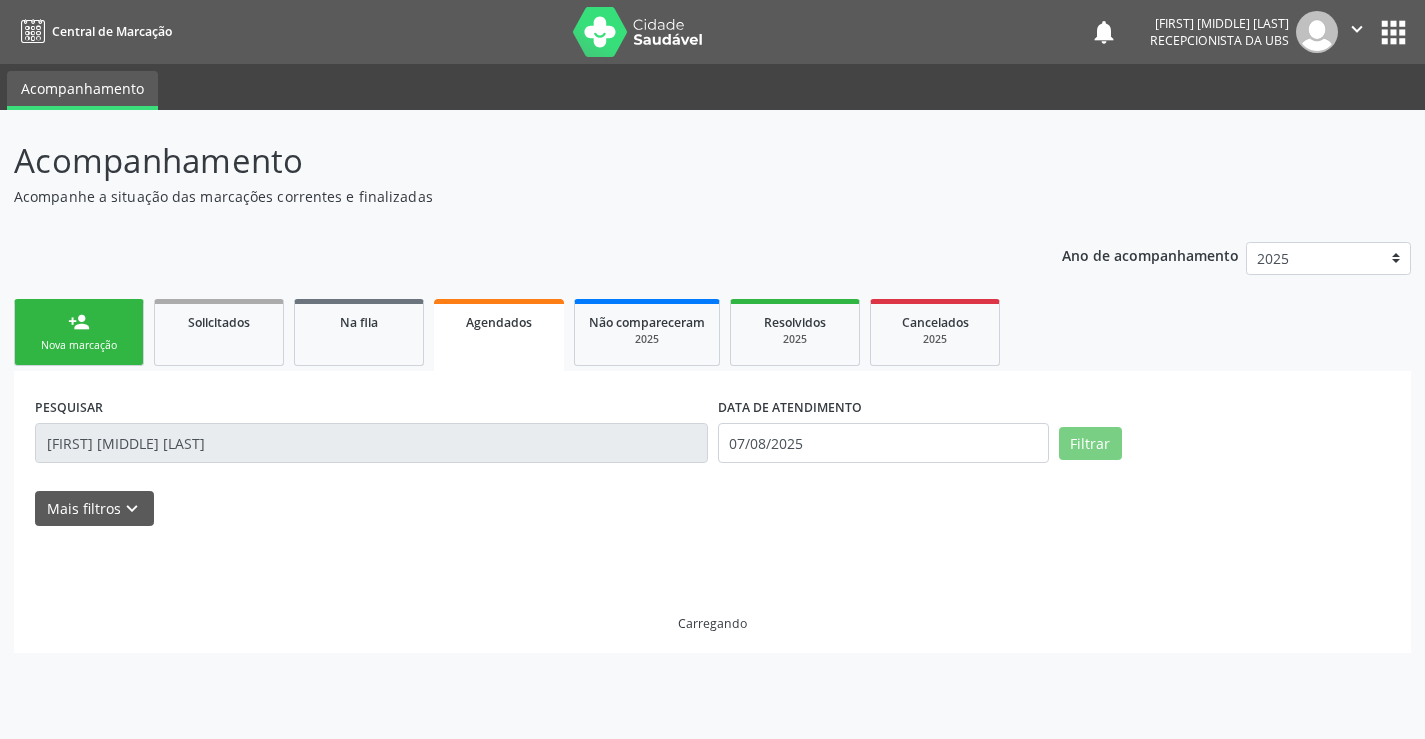 scroll, scrollTop: 0, scrollLeft: 0, axis: both 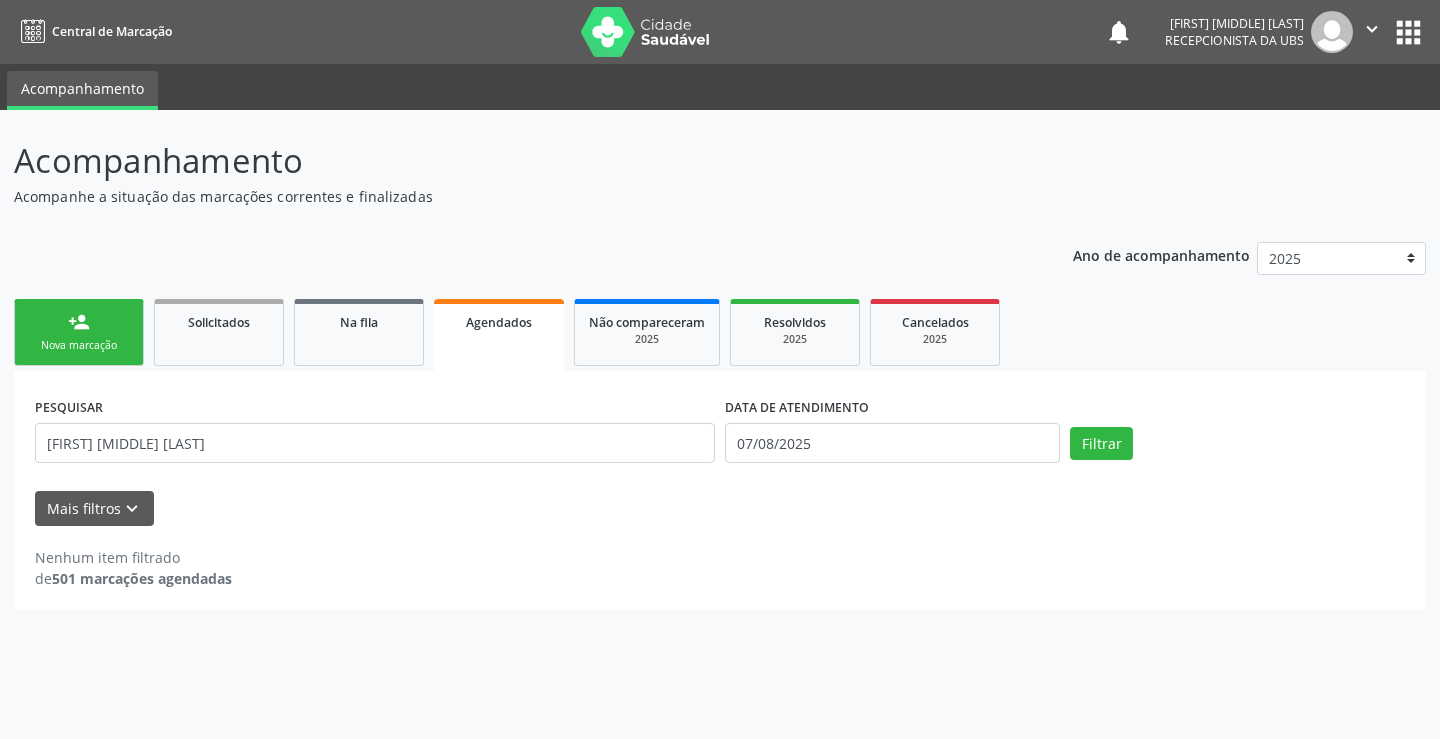 click on "Agendados" at bounding box center [499, 335] 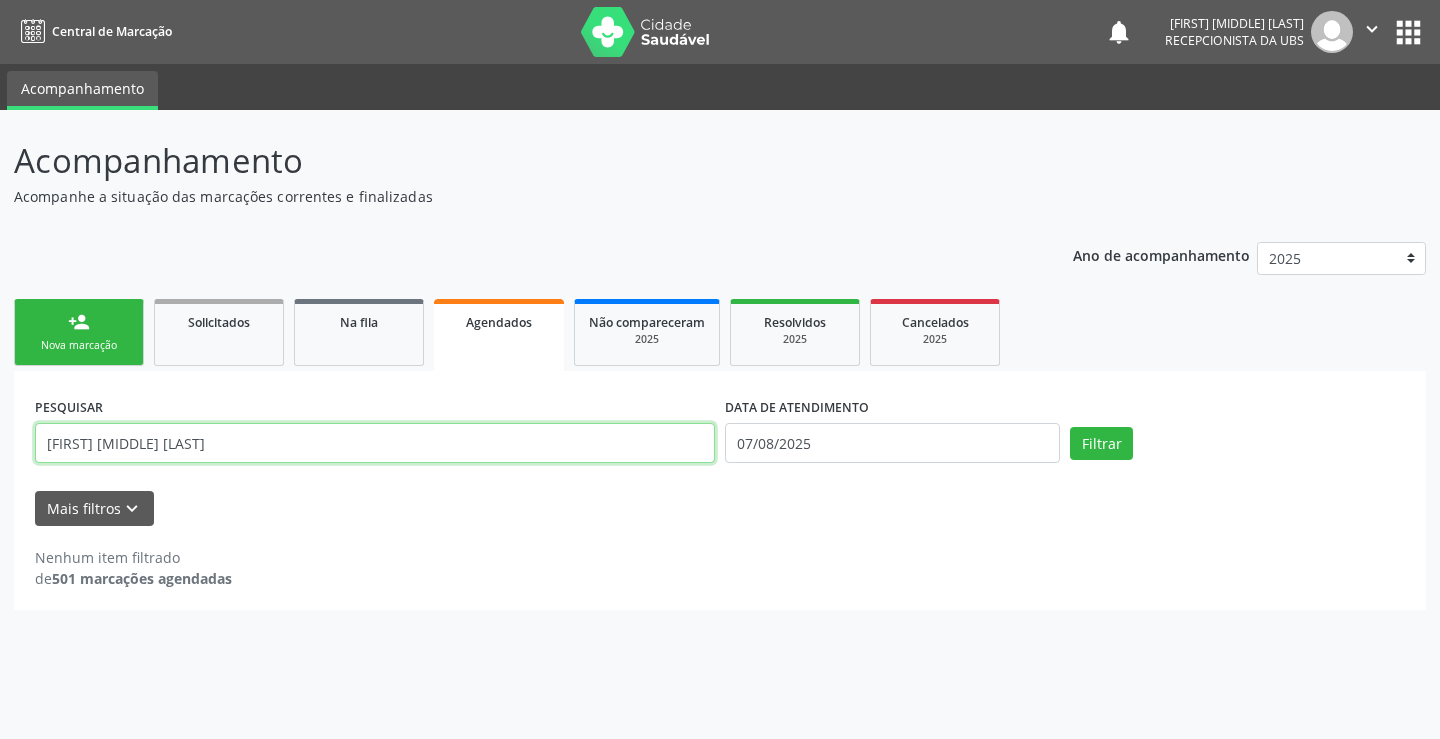 click on "[FIRST] [MIDDLE] [LAST]" at bounding box center (375, 443) 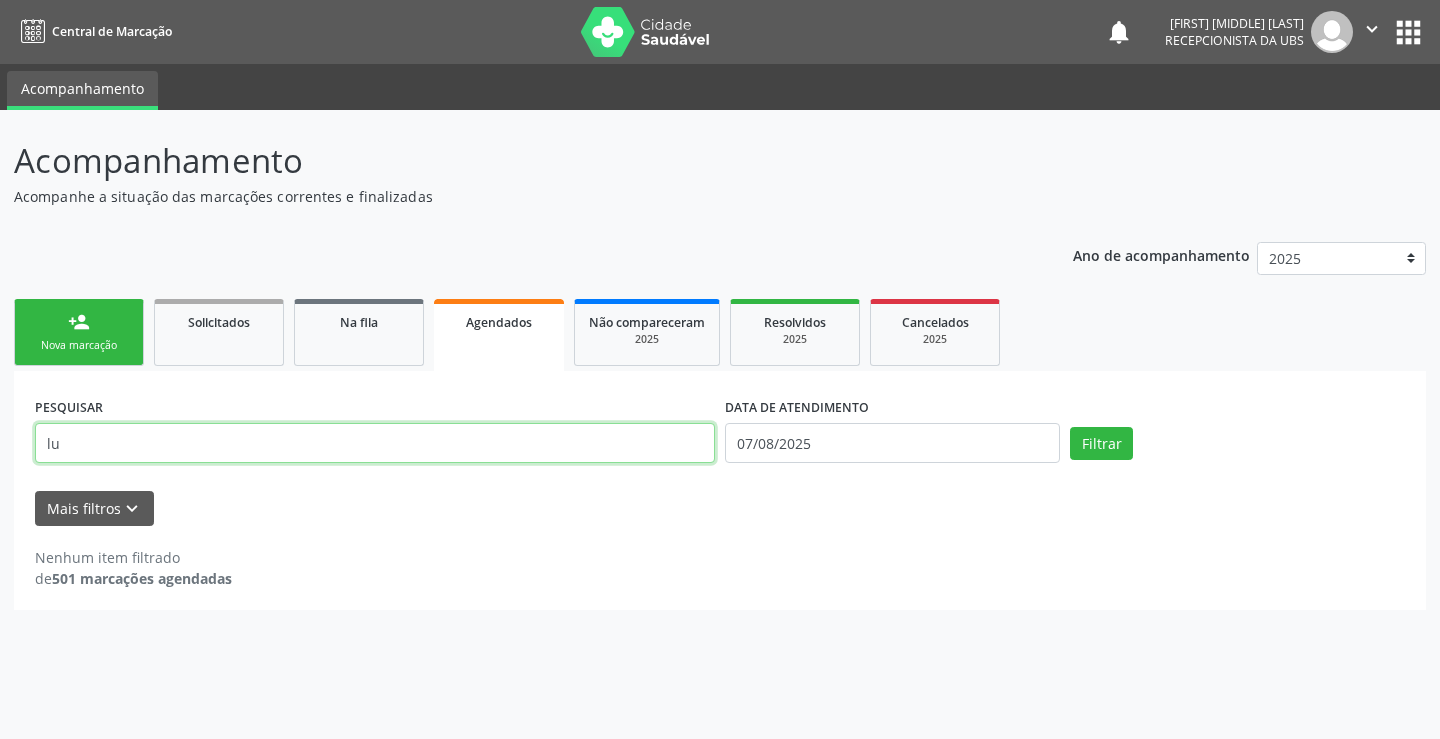 type on "l" 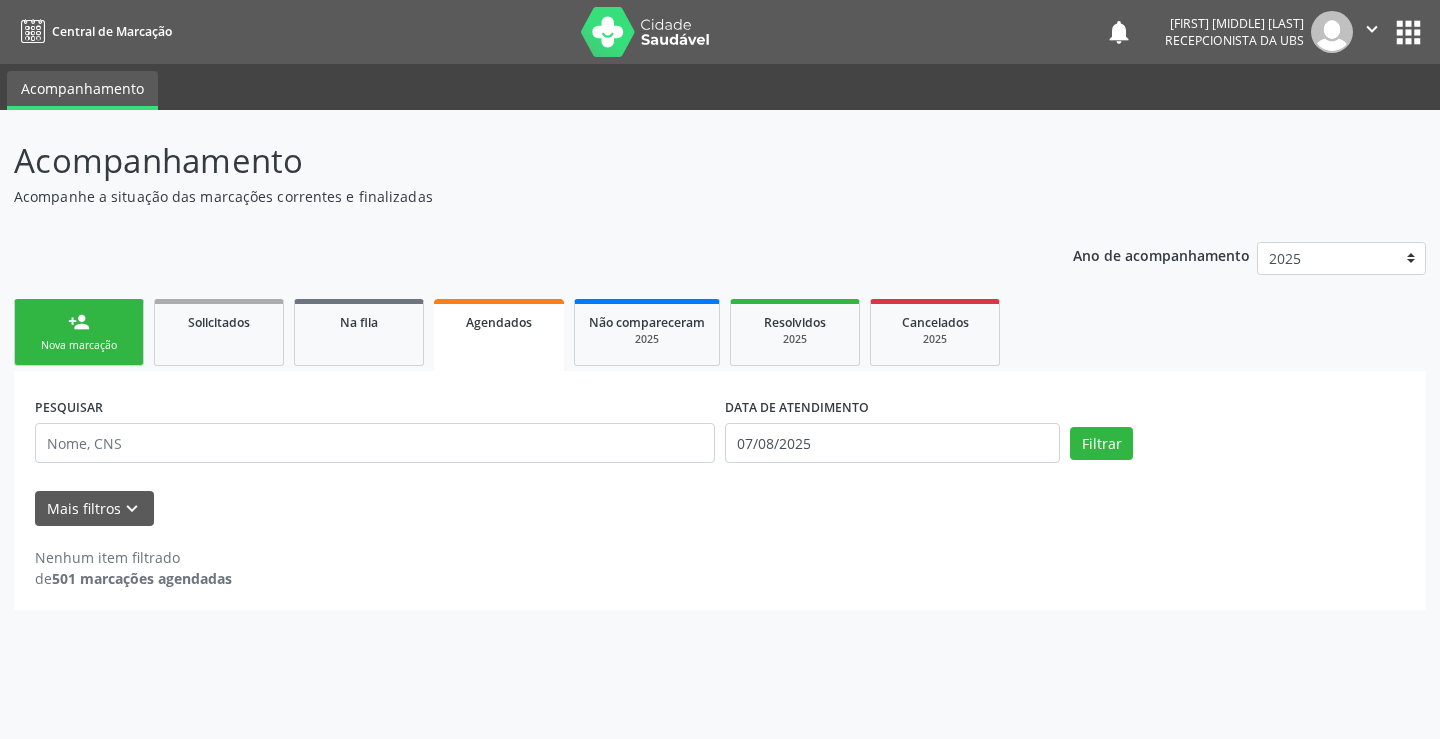 click on "Agendados" at bounding box center (499, 321) 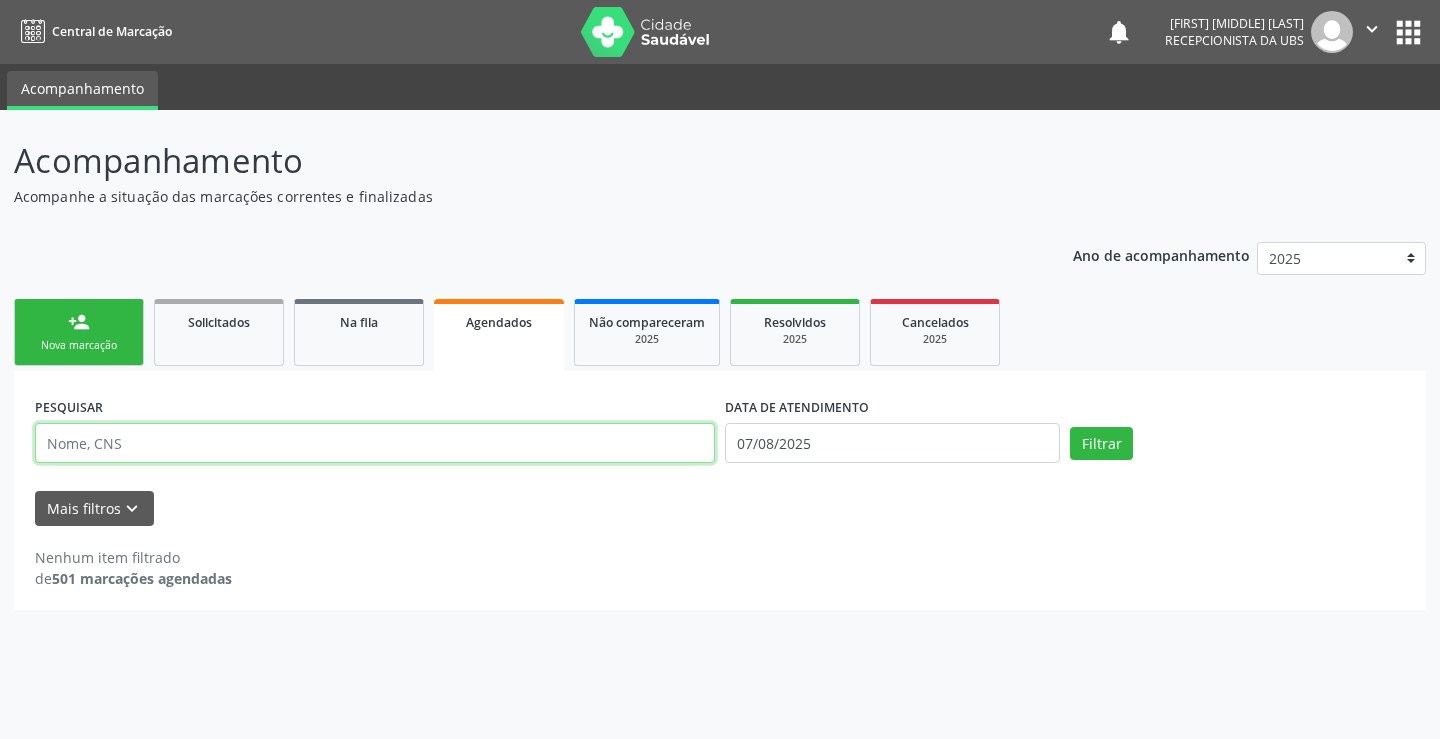 click at bounding box center [375, 443] 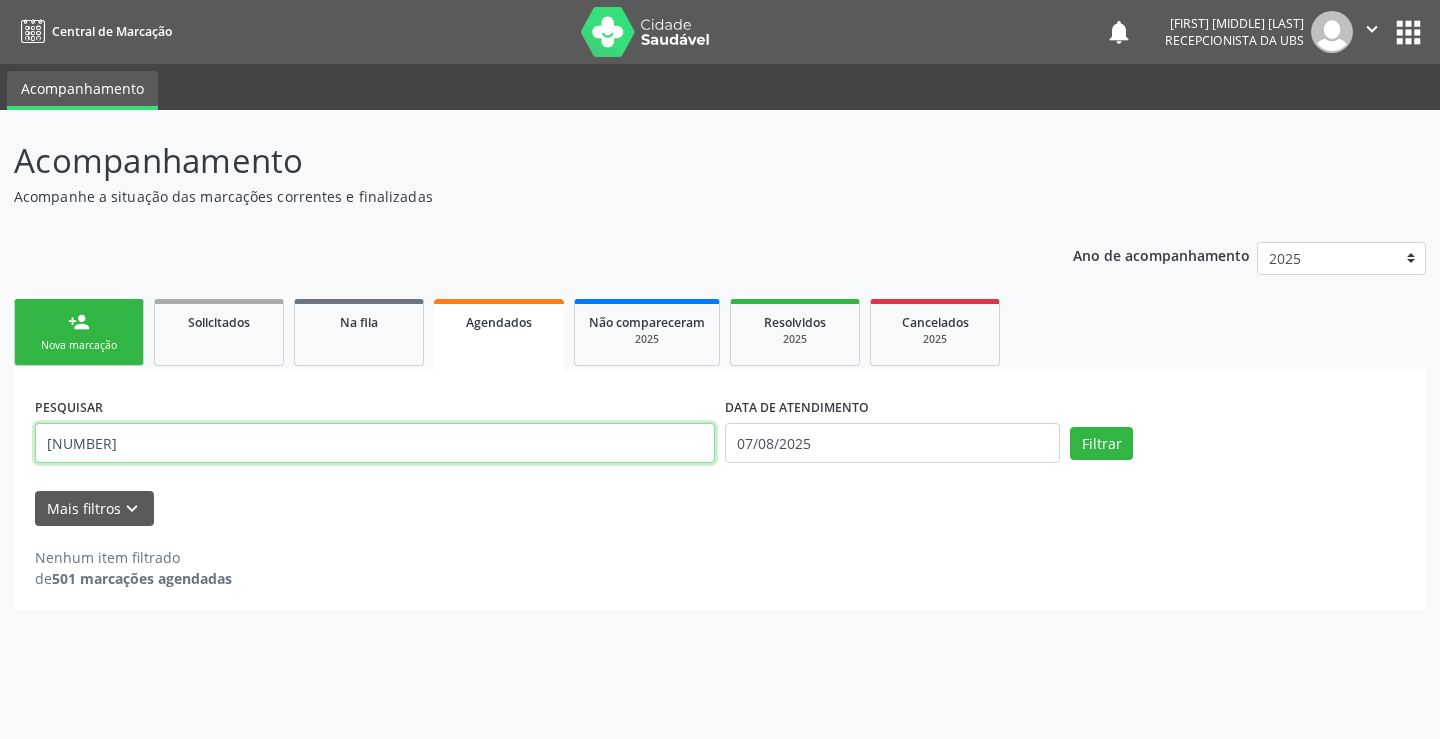 type on "[NUMBER]" 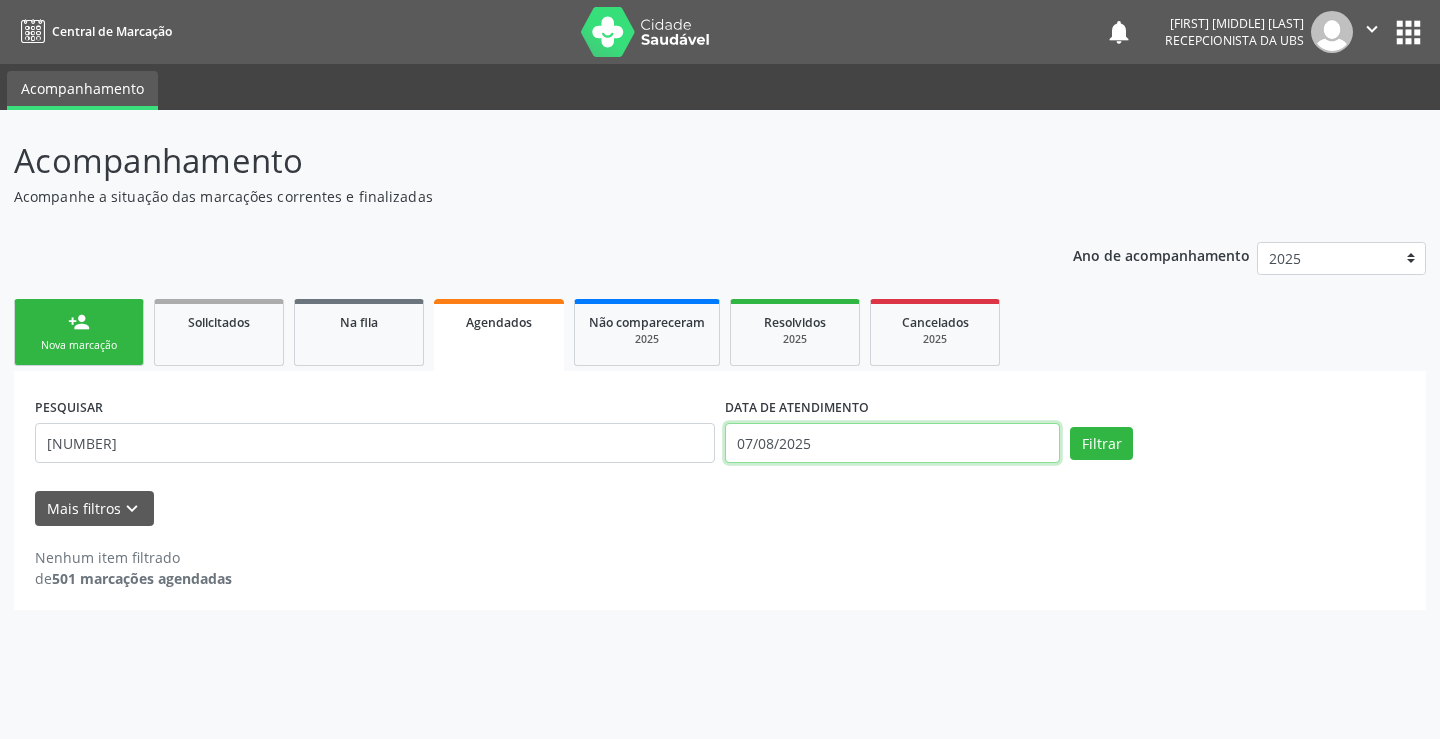 click on "07/08/2025" at bounding box center [892, 443] 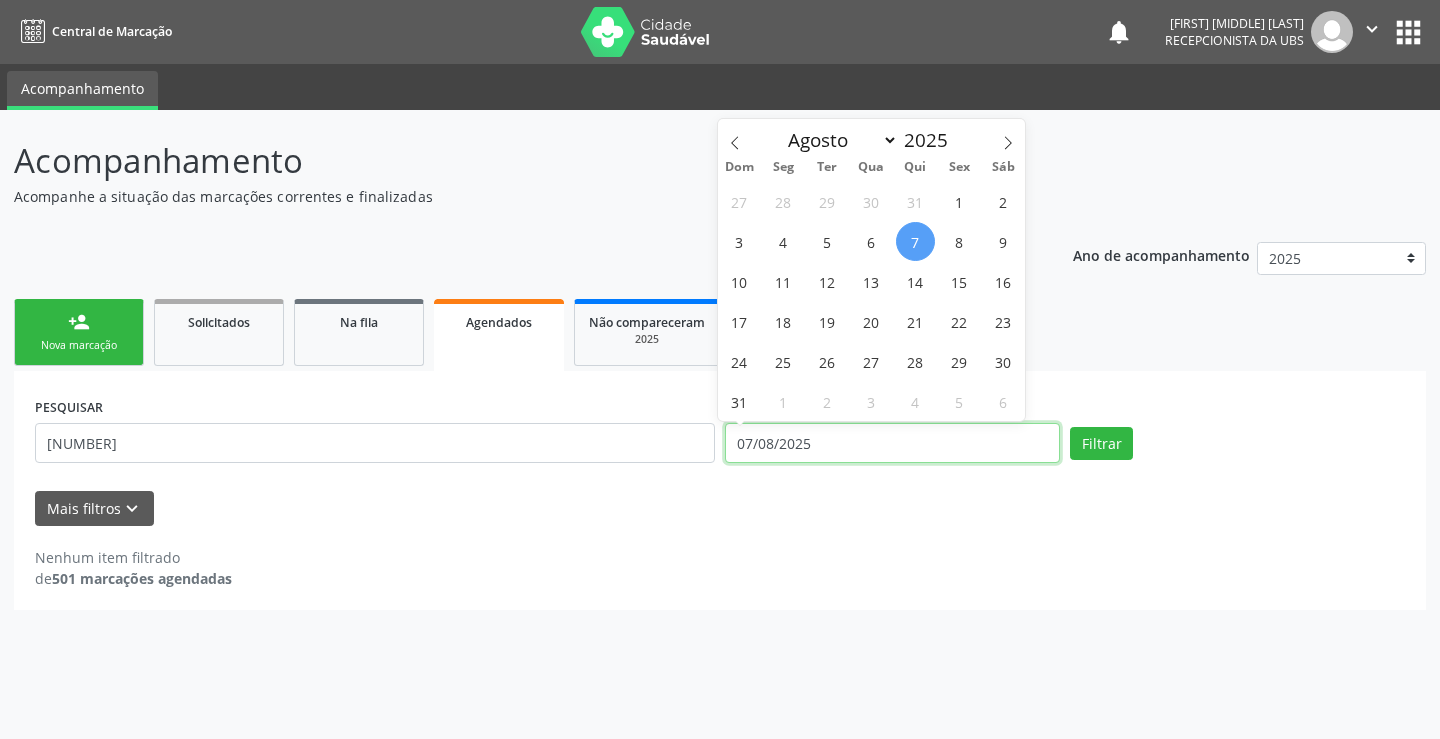 click on "07/08/2025" at bounding box center [892, 443] 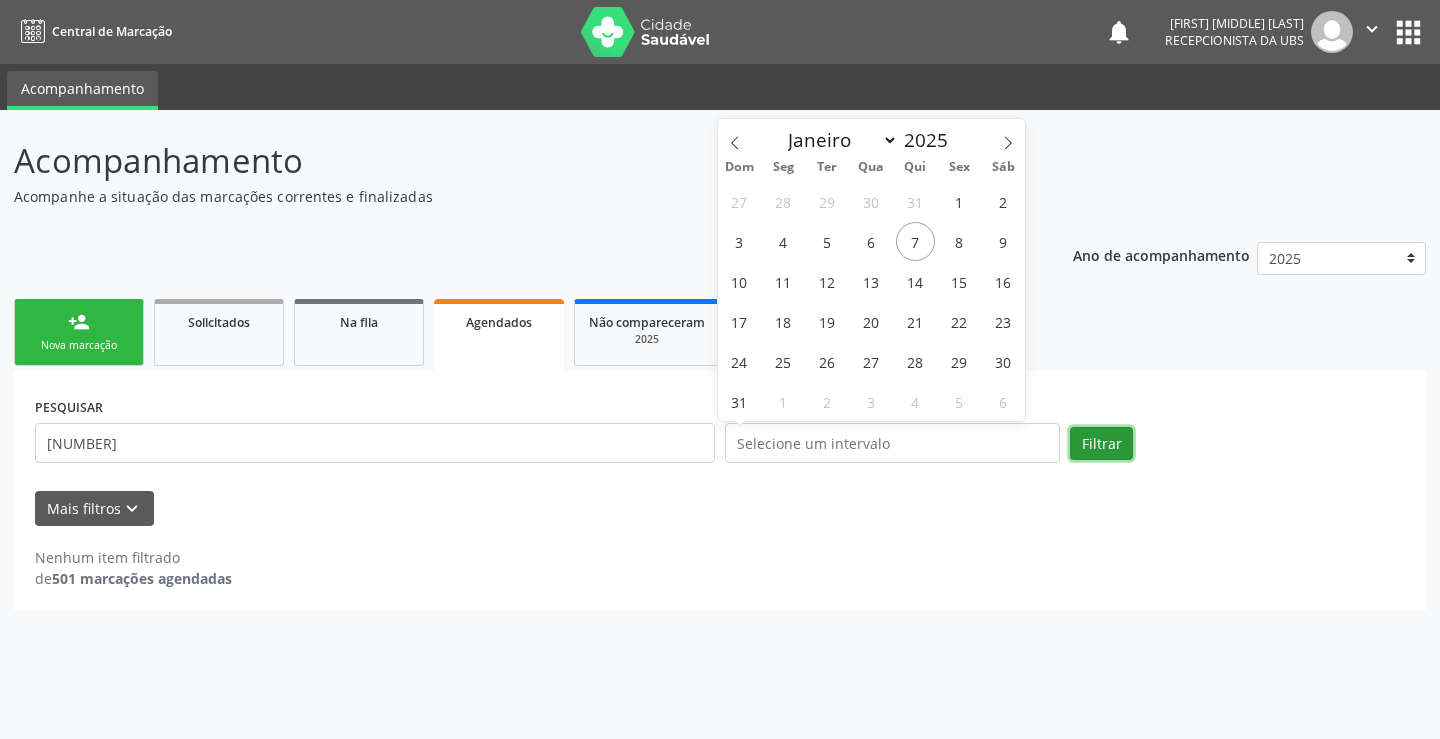 click on "Filtrar" at bounding box center (1101, 444) 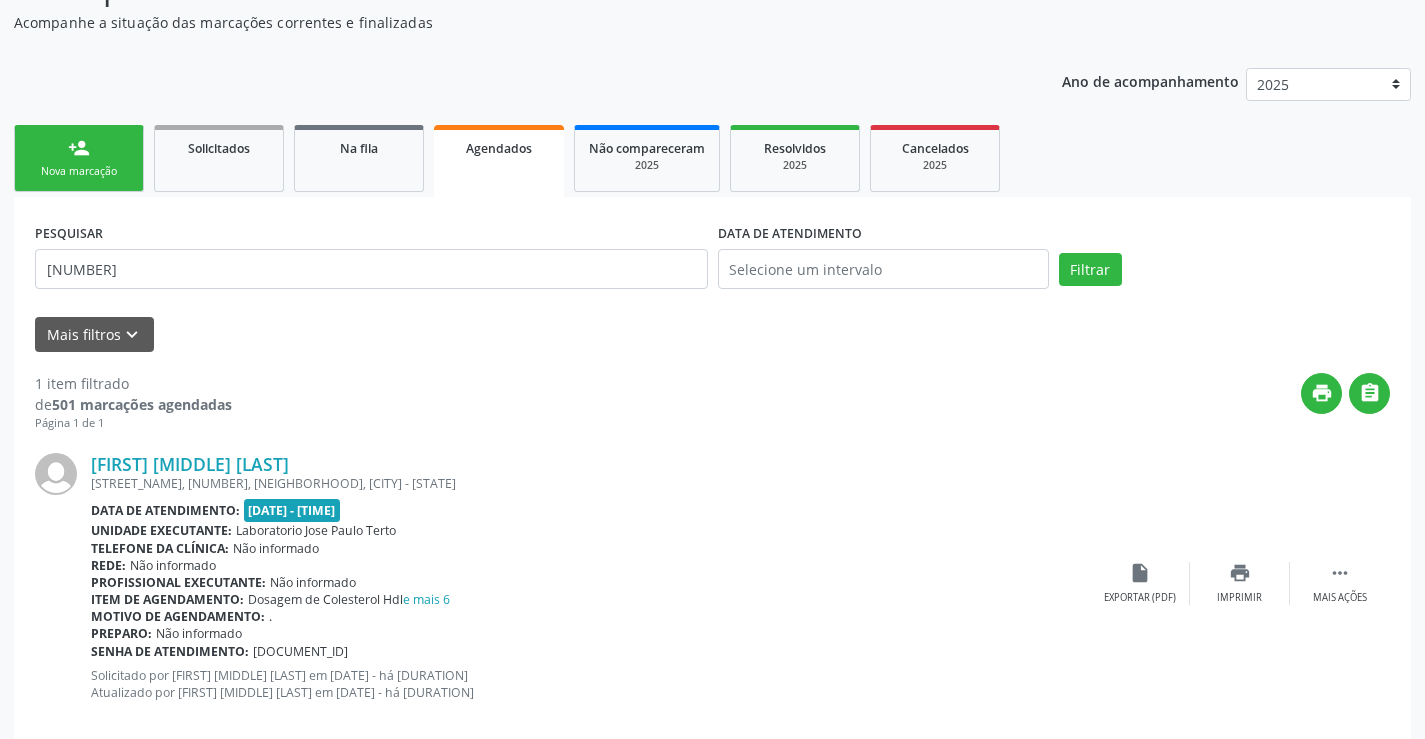 scroll, scrollTop: 175, scrollLeft: 0, axis: vertical 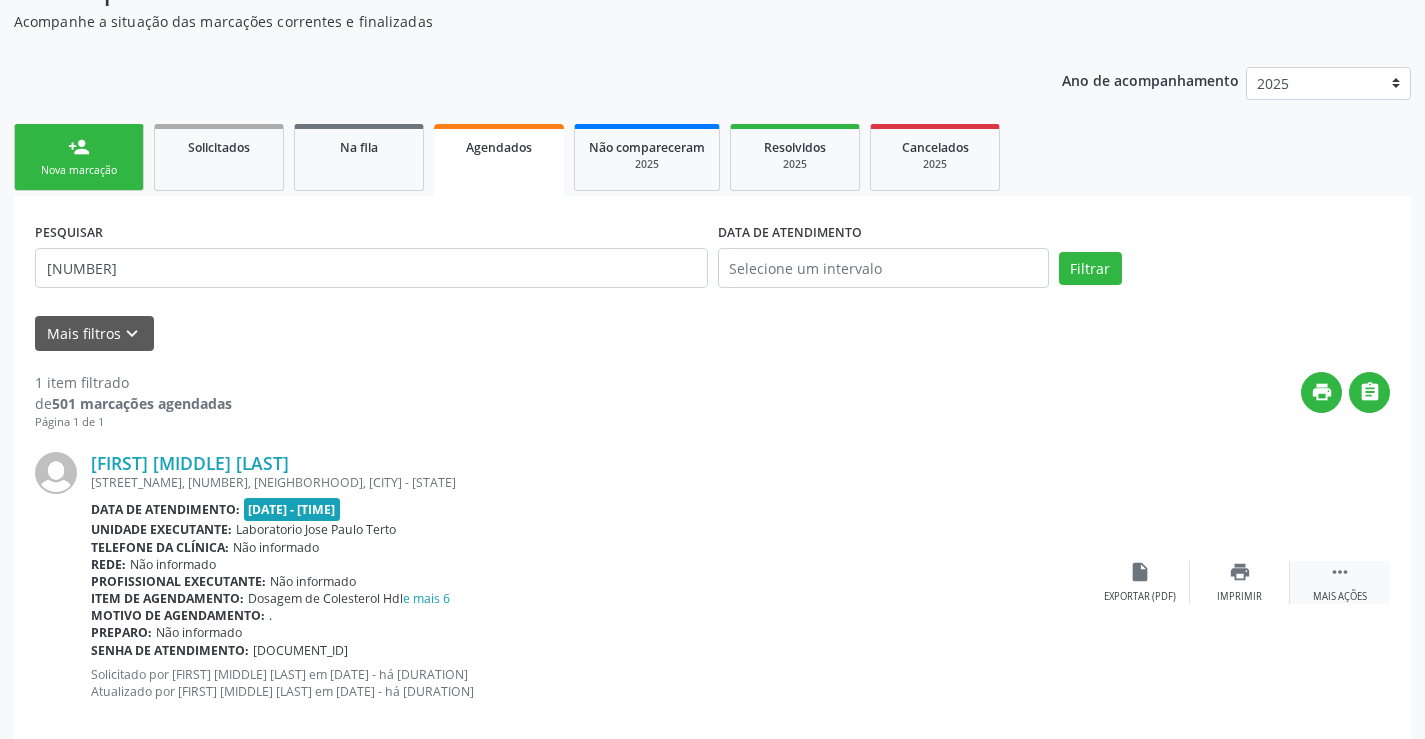 click on "" at bounding box center (1340, 572) 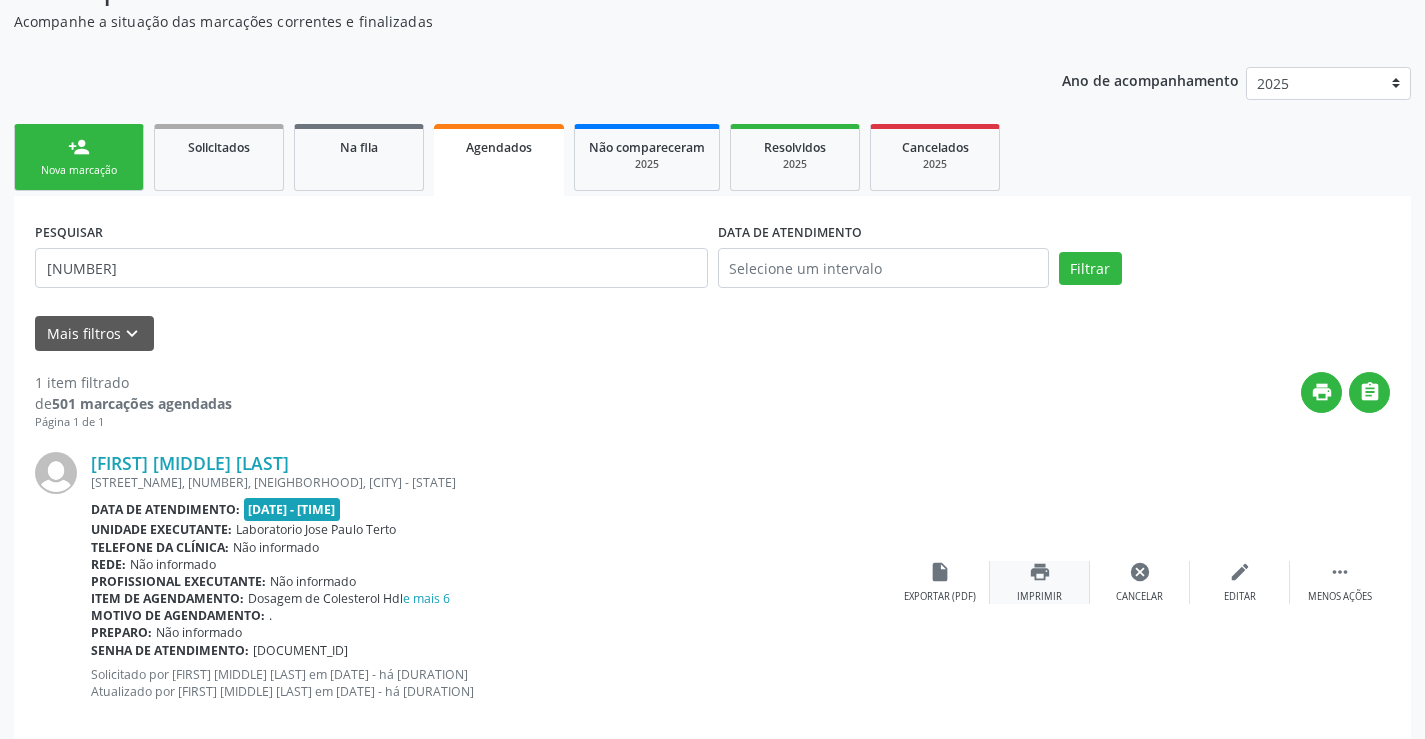 click on "Imprimir" at bounding box center (1039, 597) 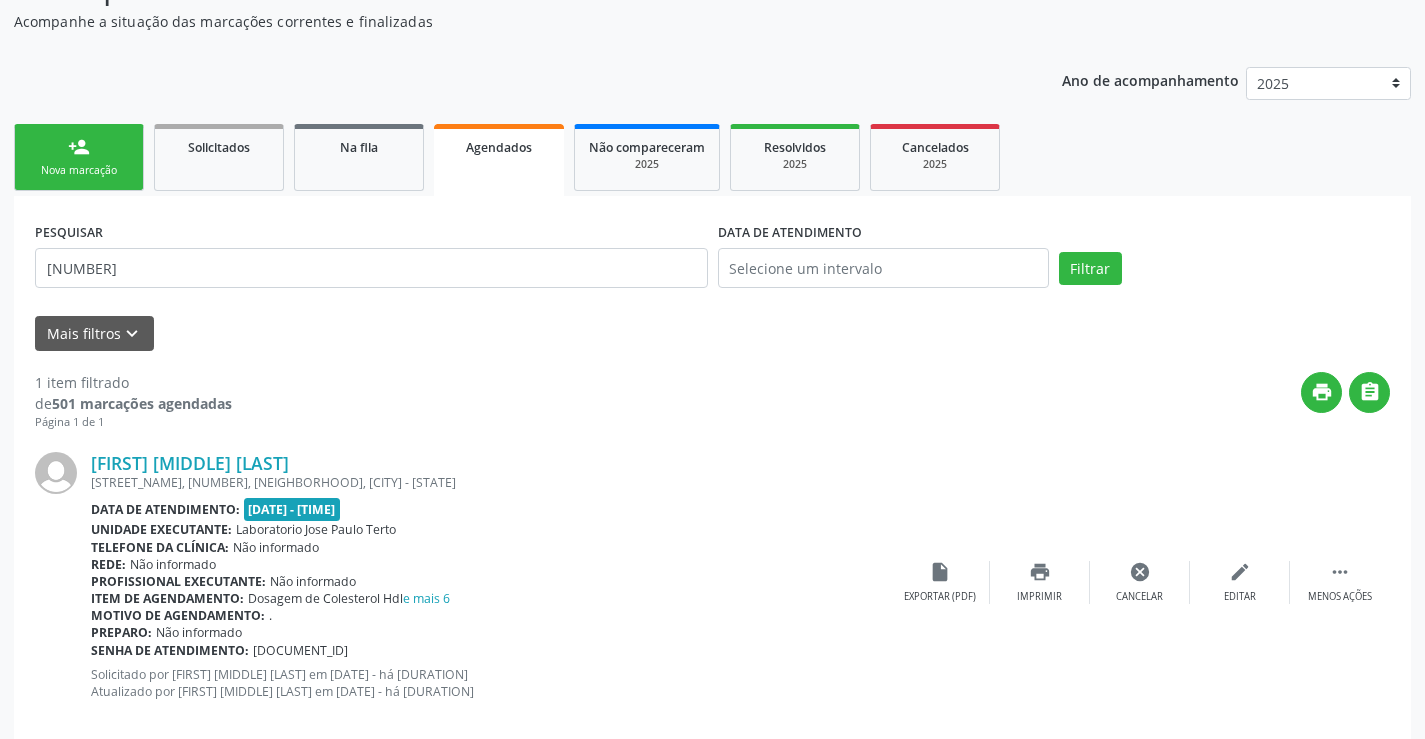 scroll, scrollTop: 206, scrollLeft: 0, axis: vertical 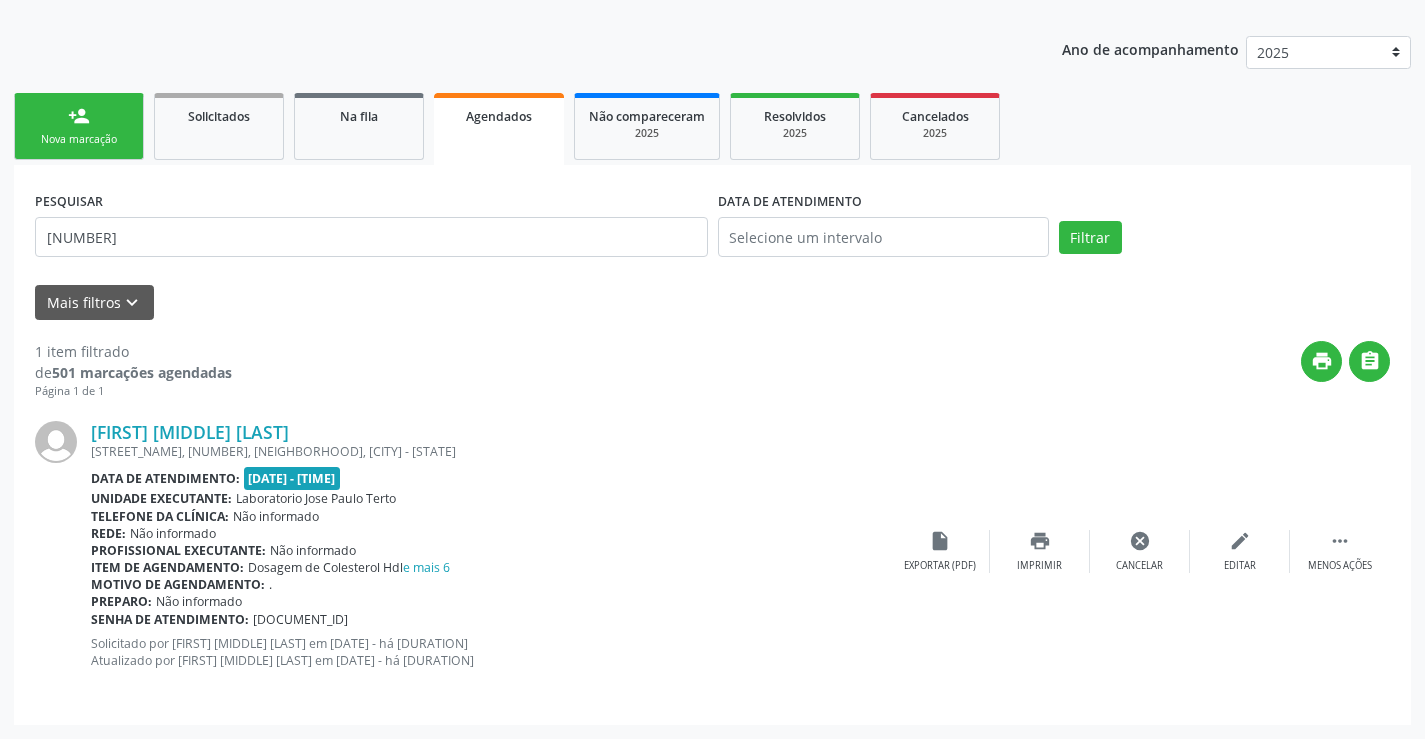 click on "Agendados" at bounding box center (499, 129) 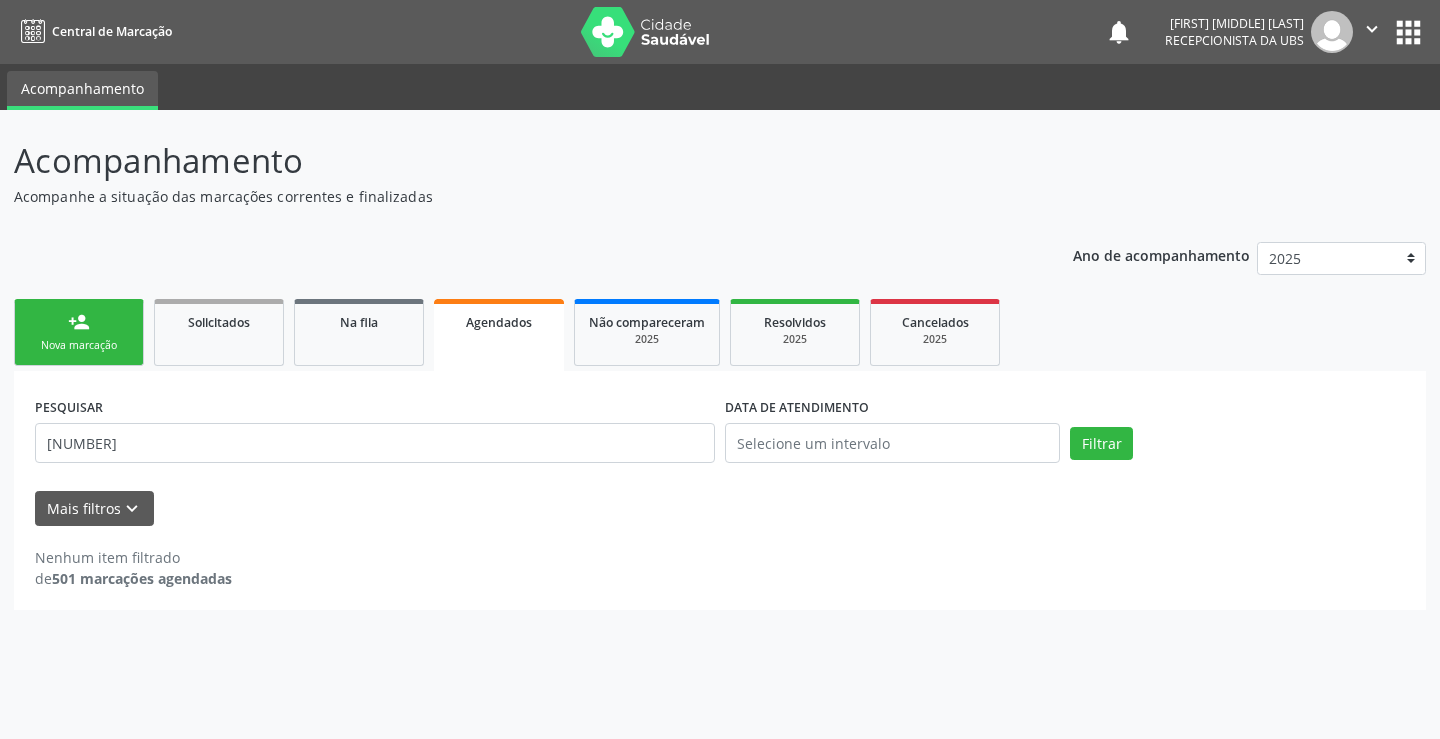 click on "person_add
Nova marcação" at bounding box center [79, 332] 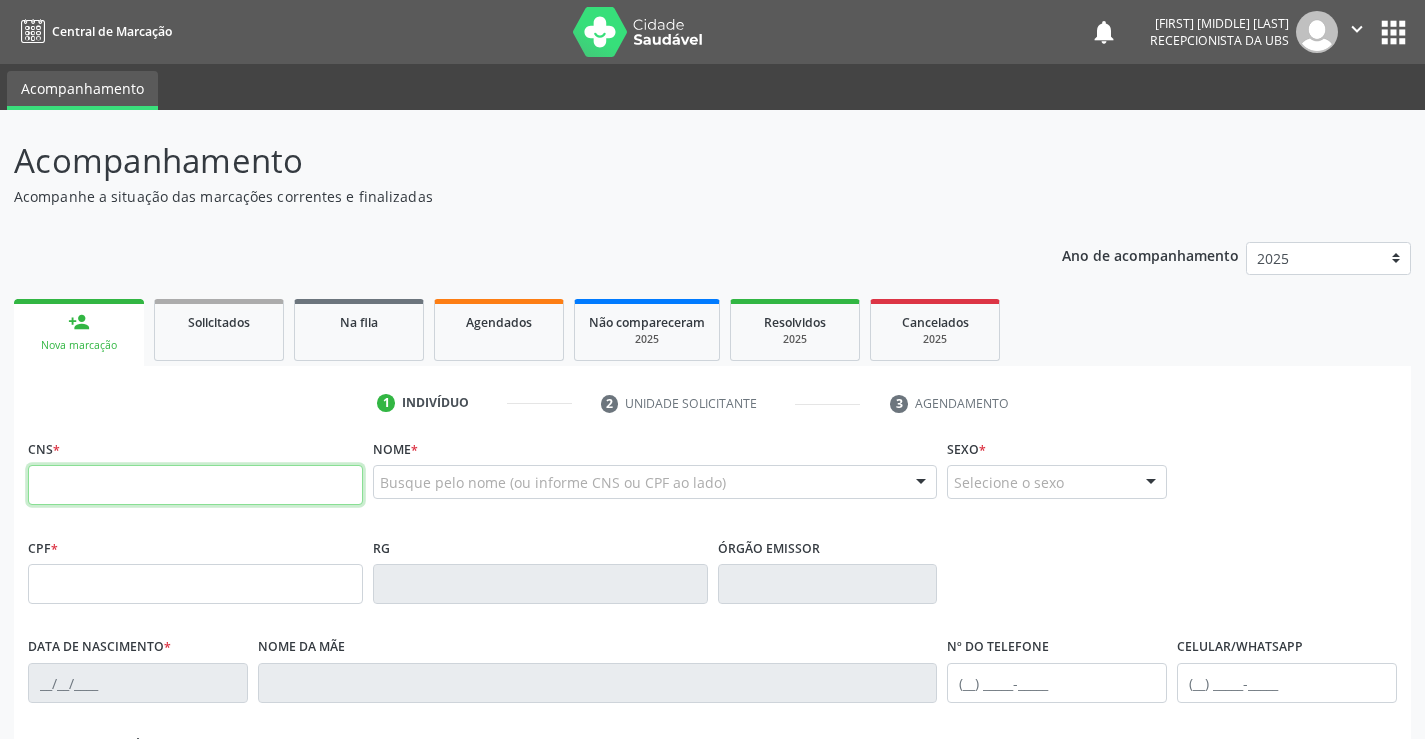 click at bounding box center (195, 485) 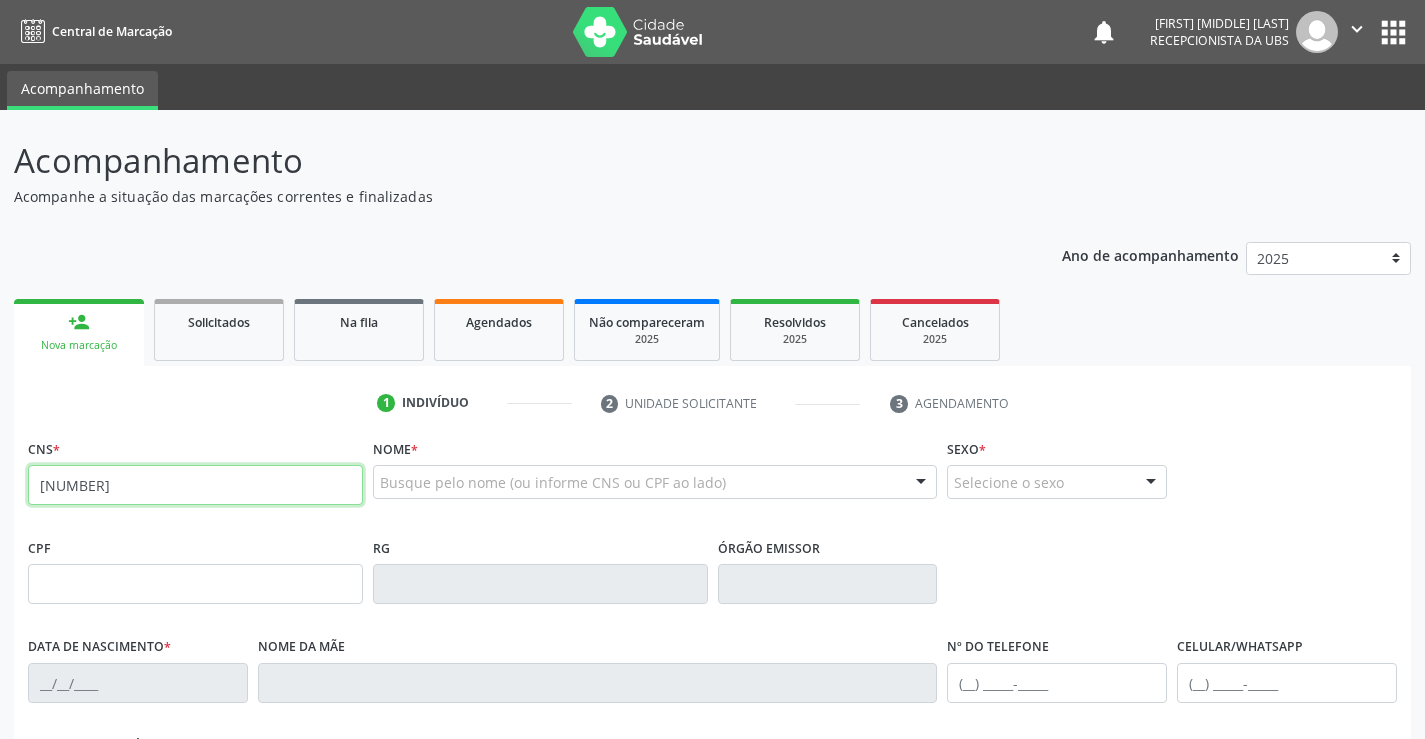 type on "[NUMBER]" 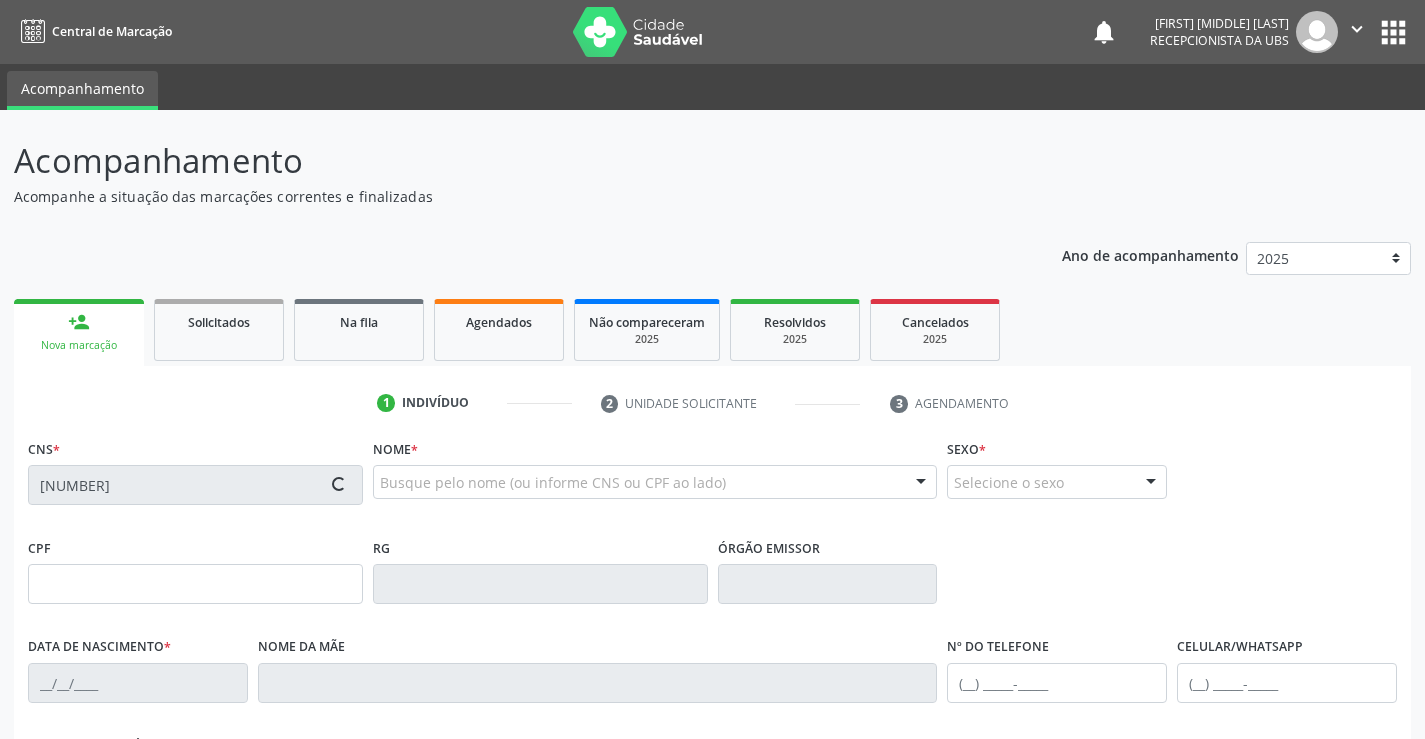 type on "[DATE]" 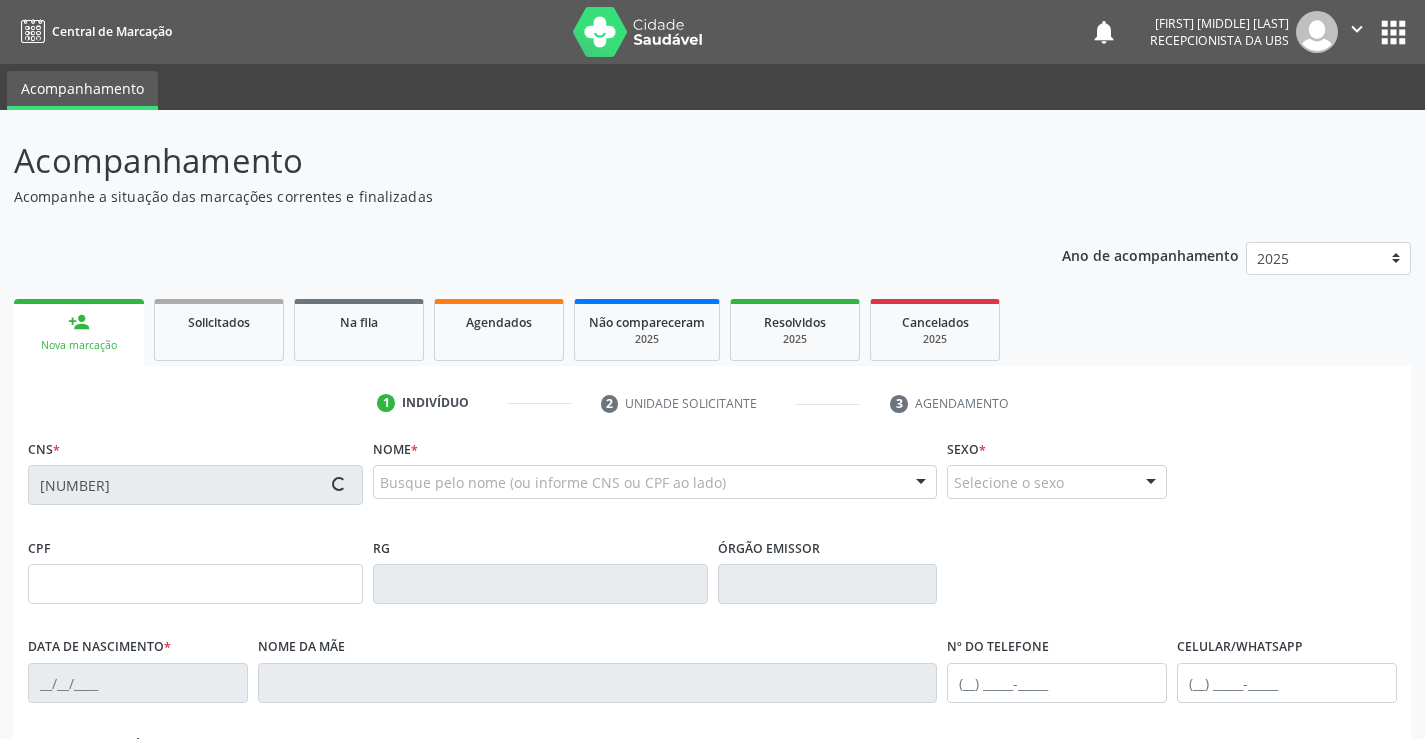 type on "[FIRST] [MIDDLE] [LAST]" 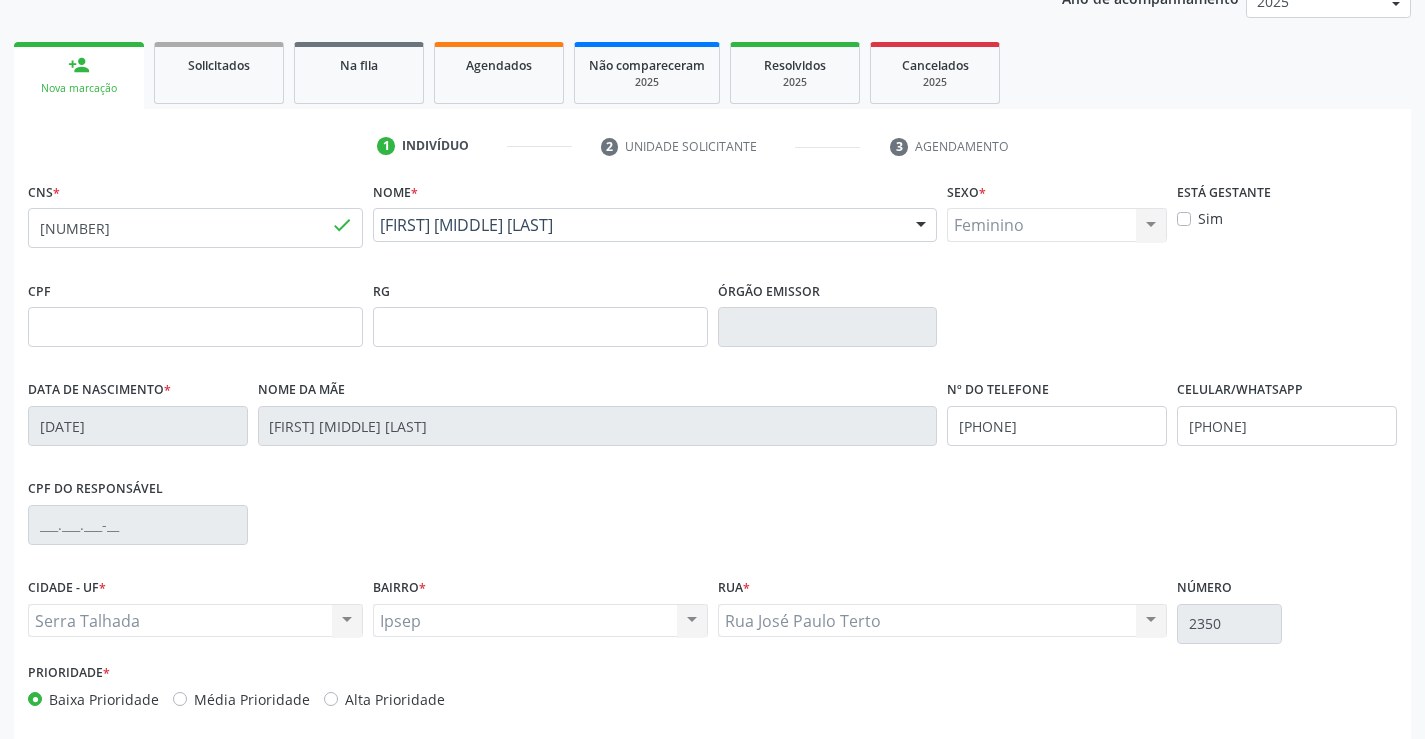 scroll, scrollTop: 259, scrollLeft: 0, axis: vertical 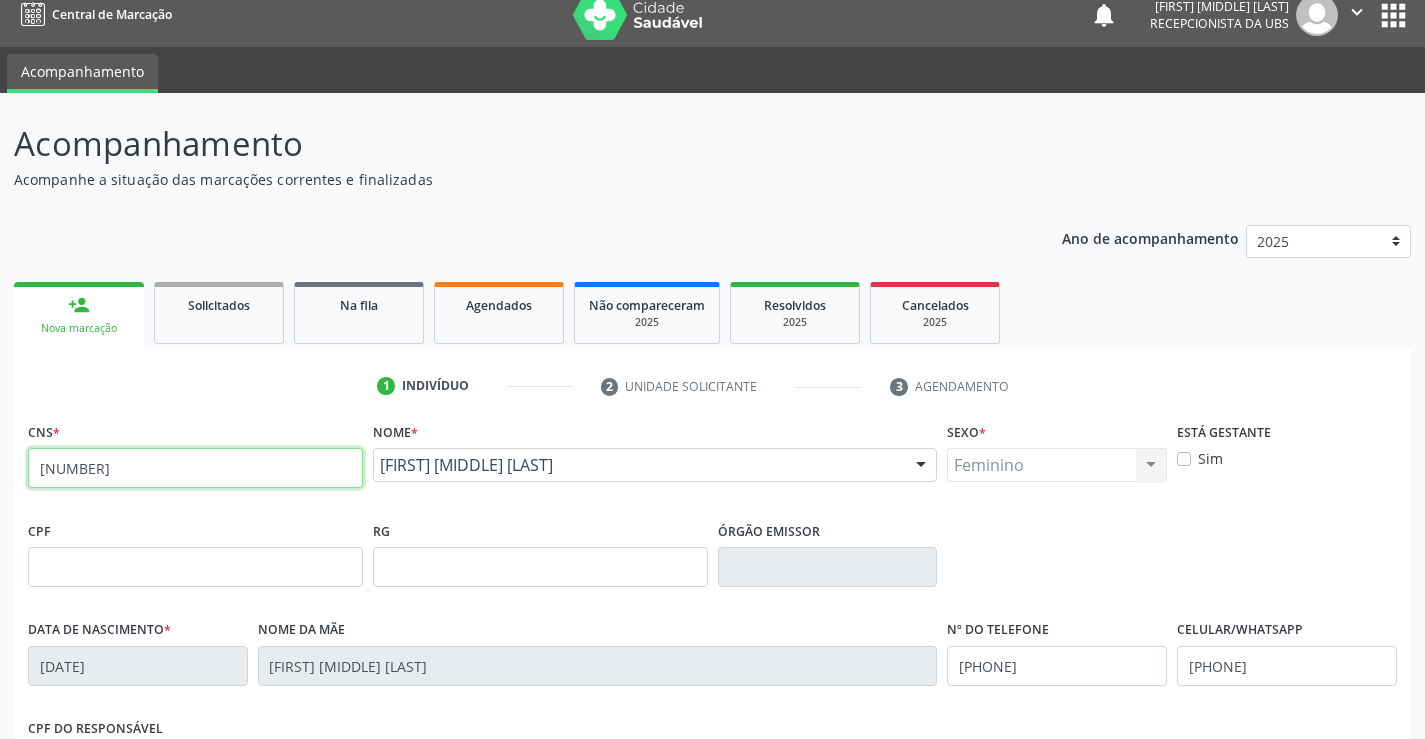 click on "[NUMBER]" at bounding box center [195, 468] 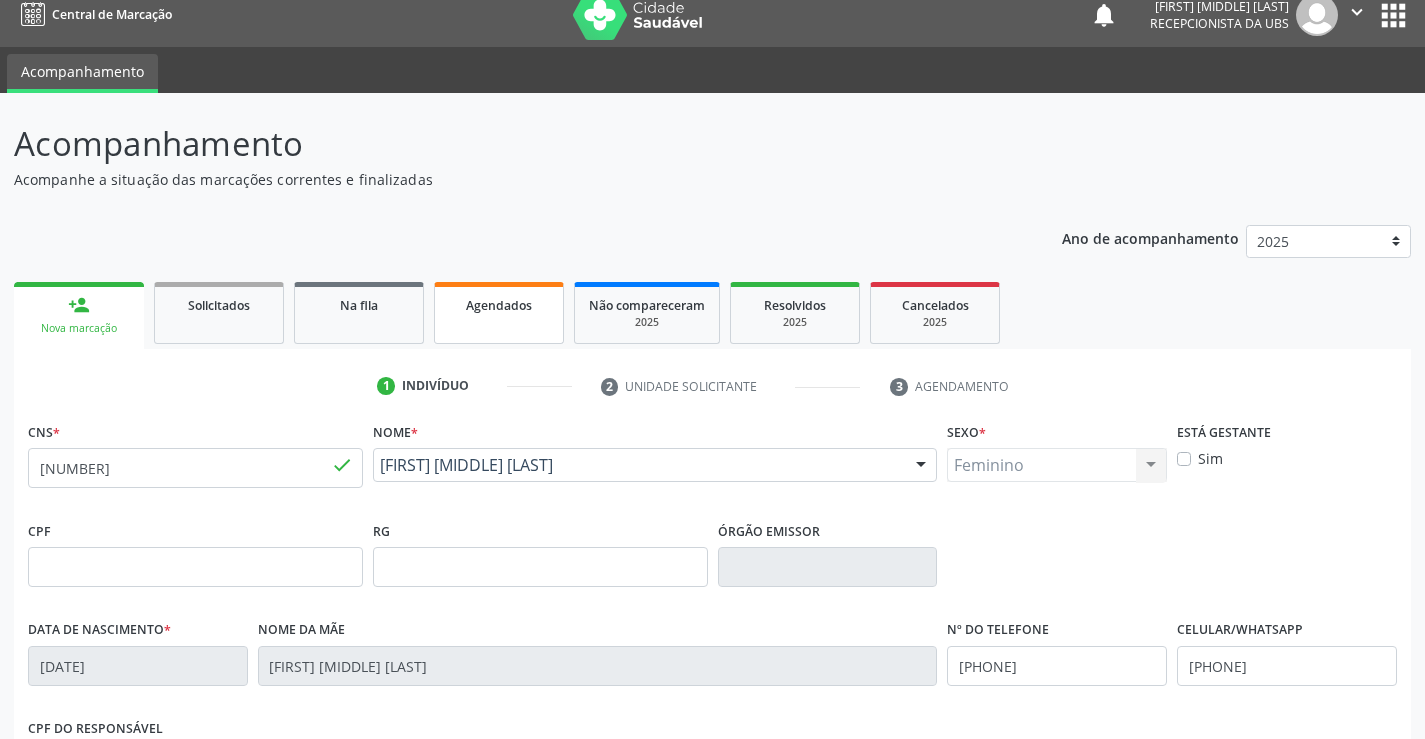 click on "Agendados" at bounding box center (499, 305) 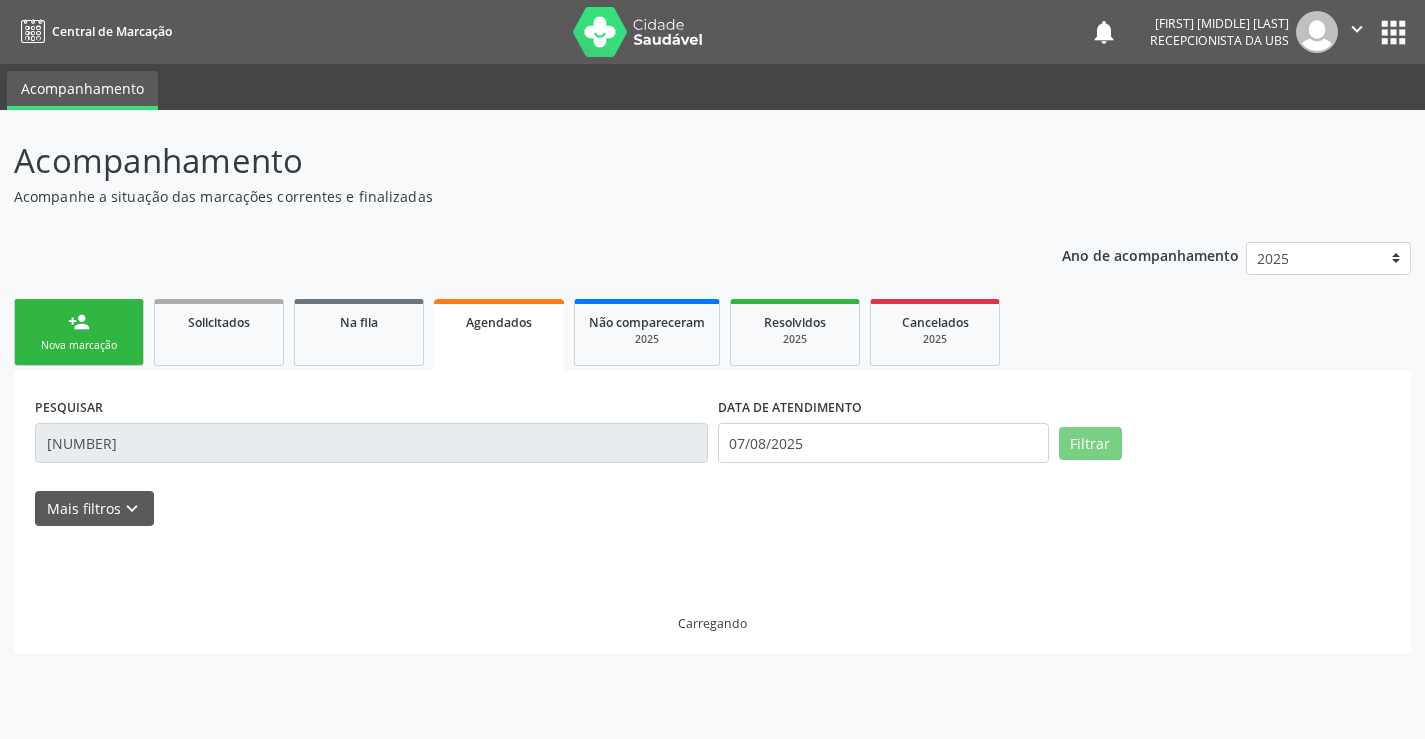 scroll, scrollTop: 0, scrollLeft: 0, axis: both 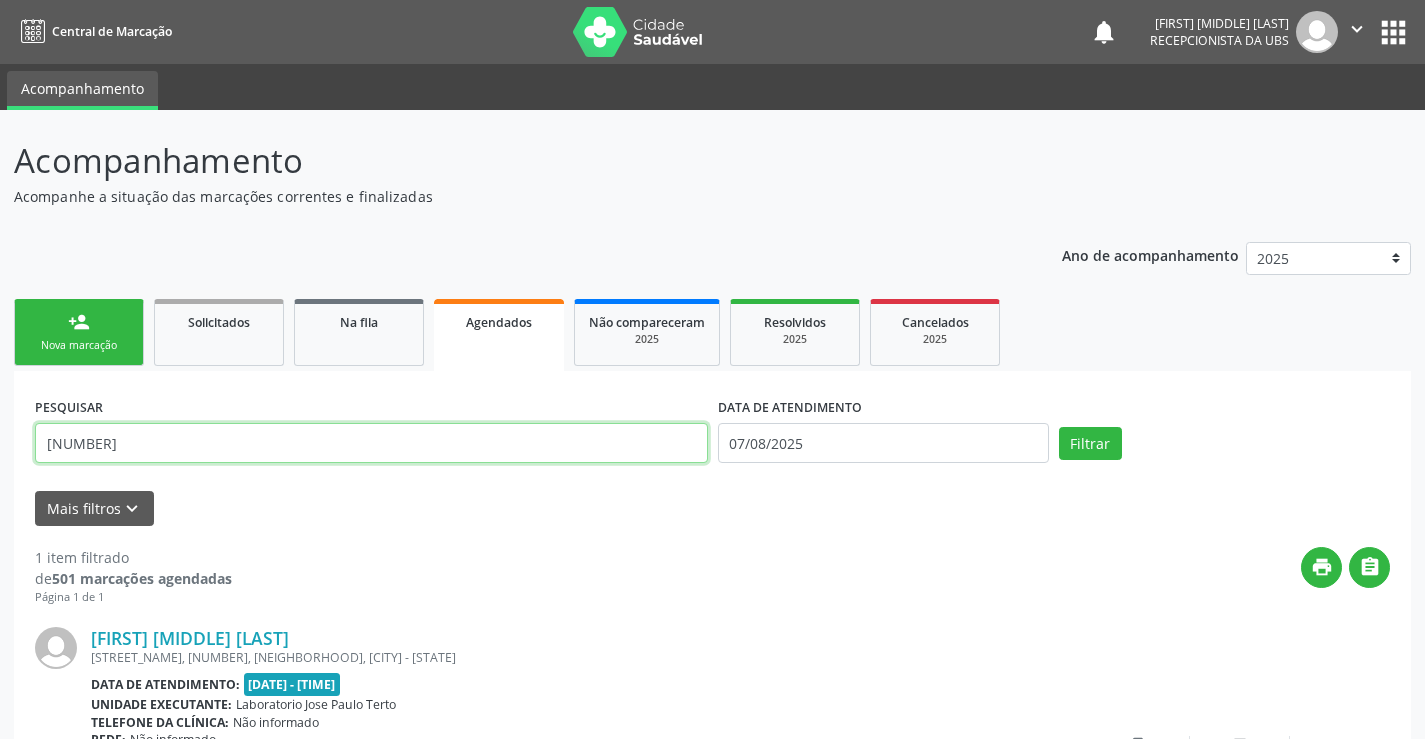 click on "[NUMBER]" at bounding box center (371, 443) 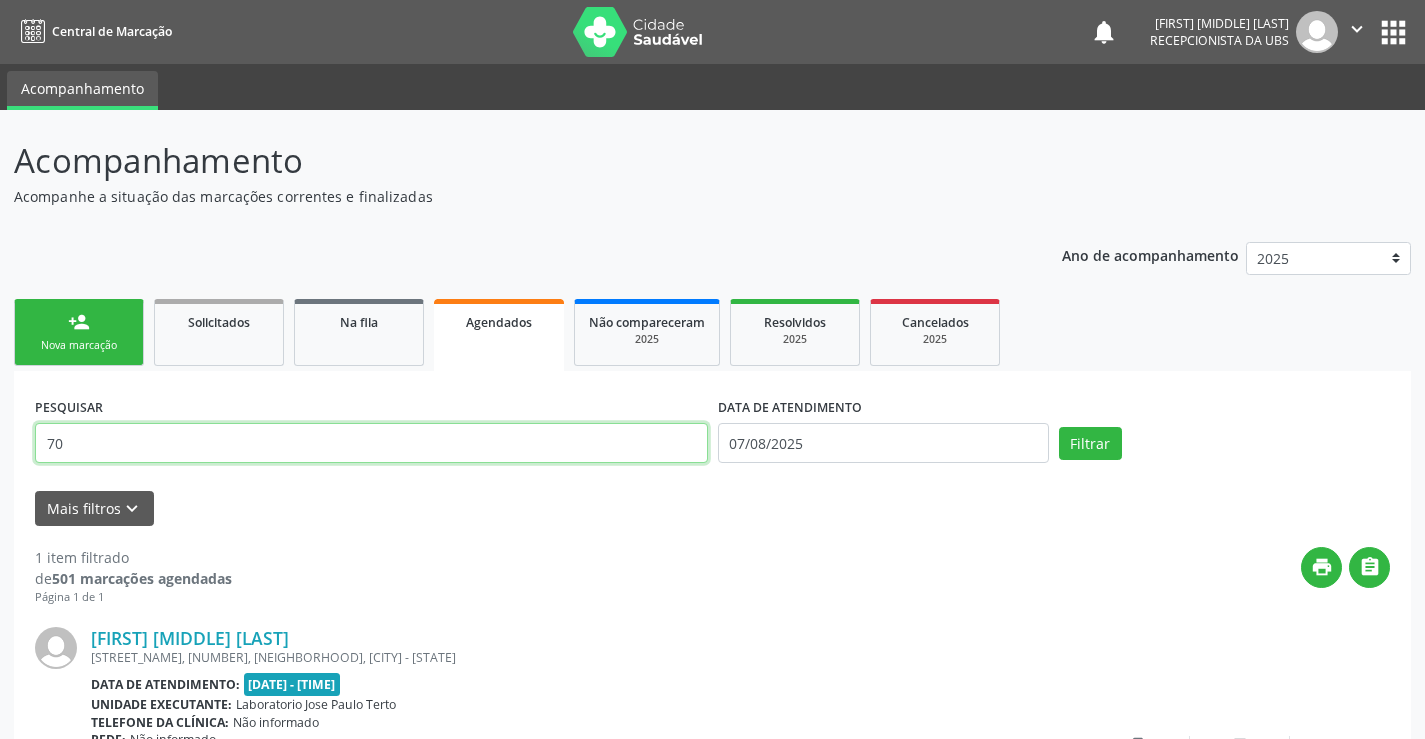 type on "7" 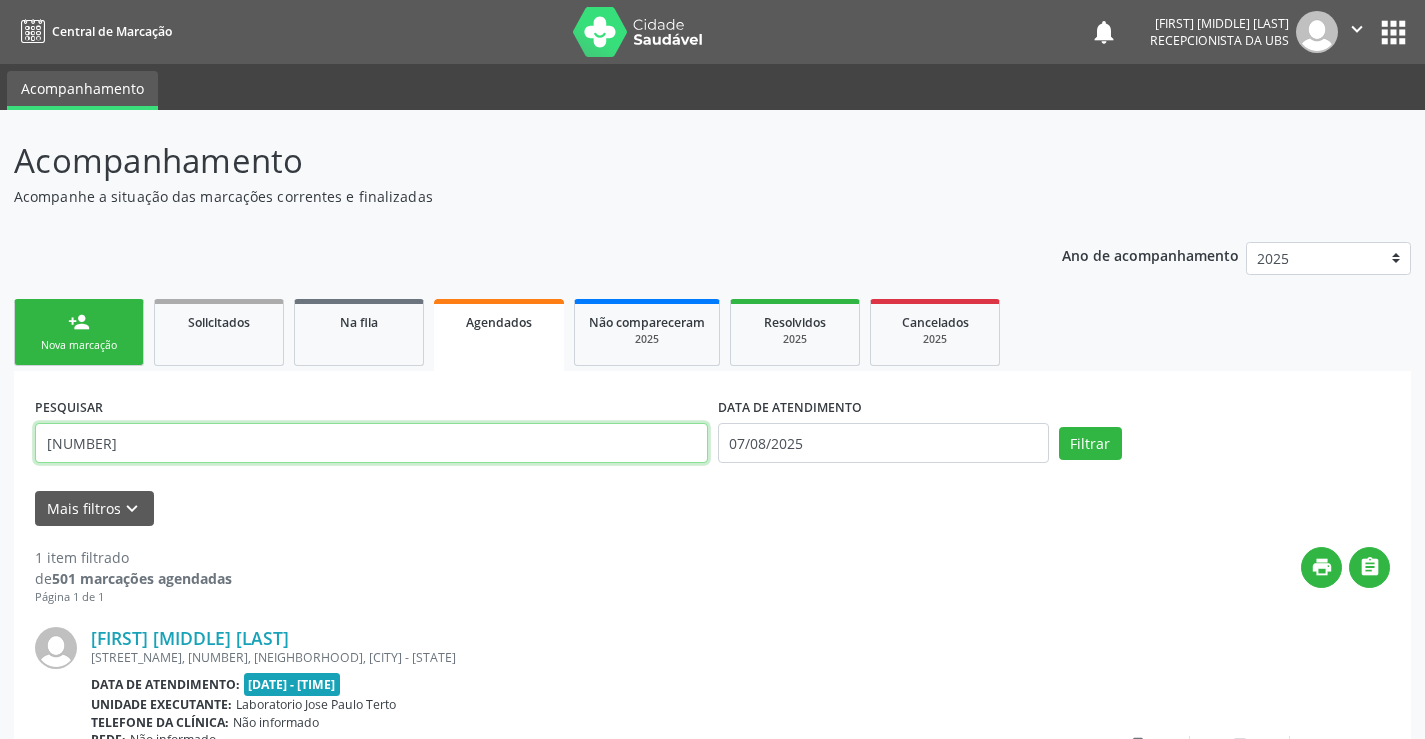 type on "[NUMBER]" 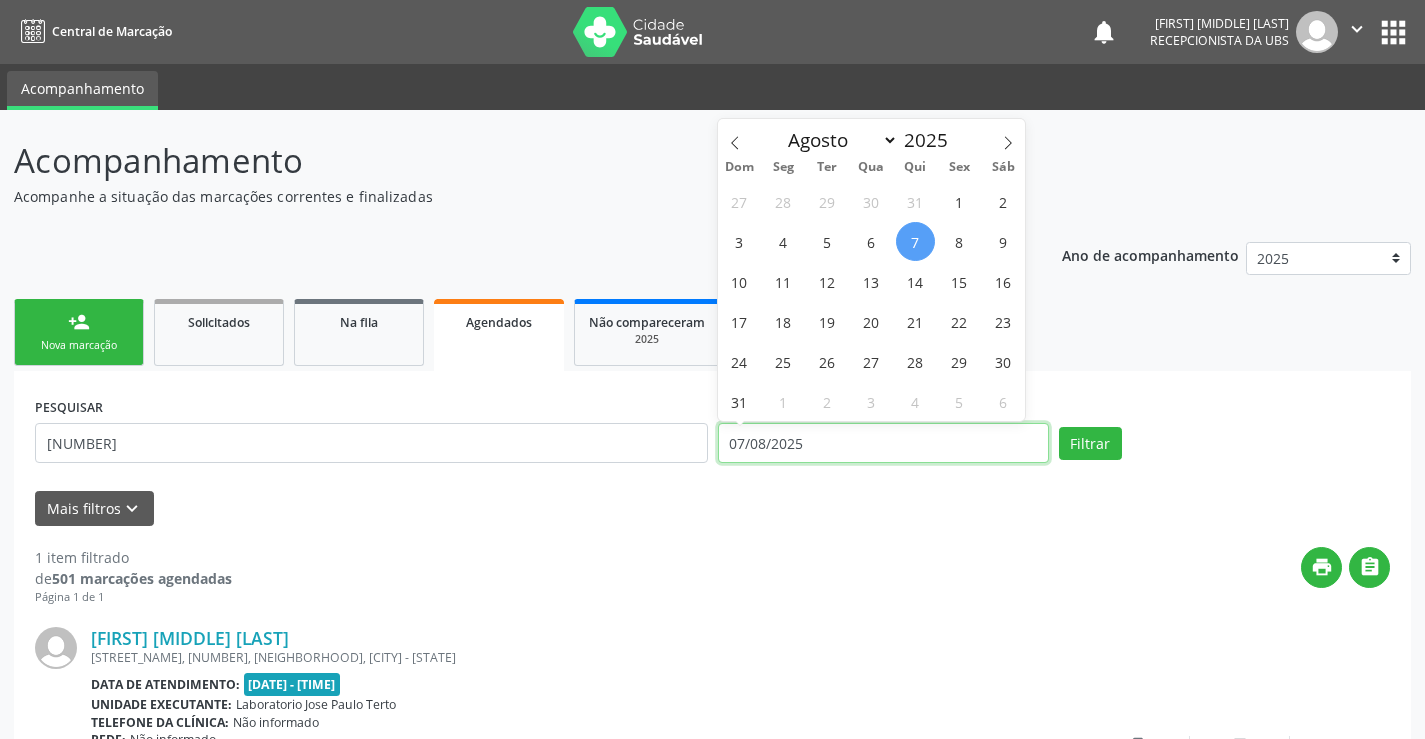 click on "07/08/2025" at bounding box center (883, 443) 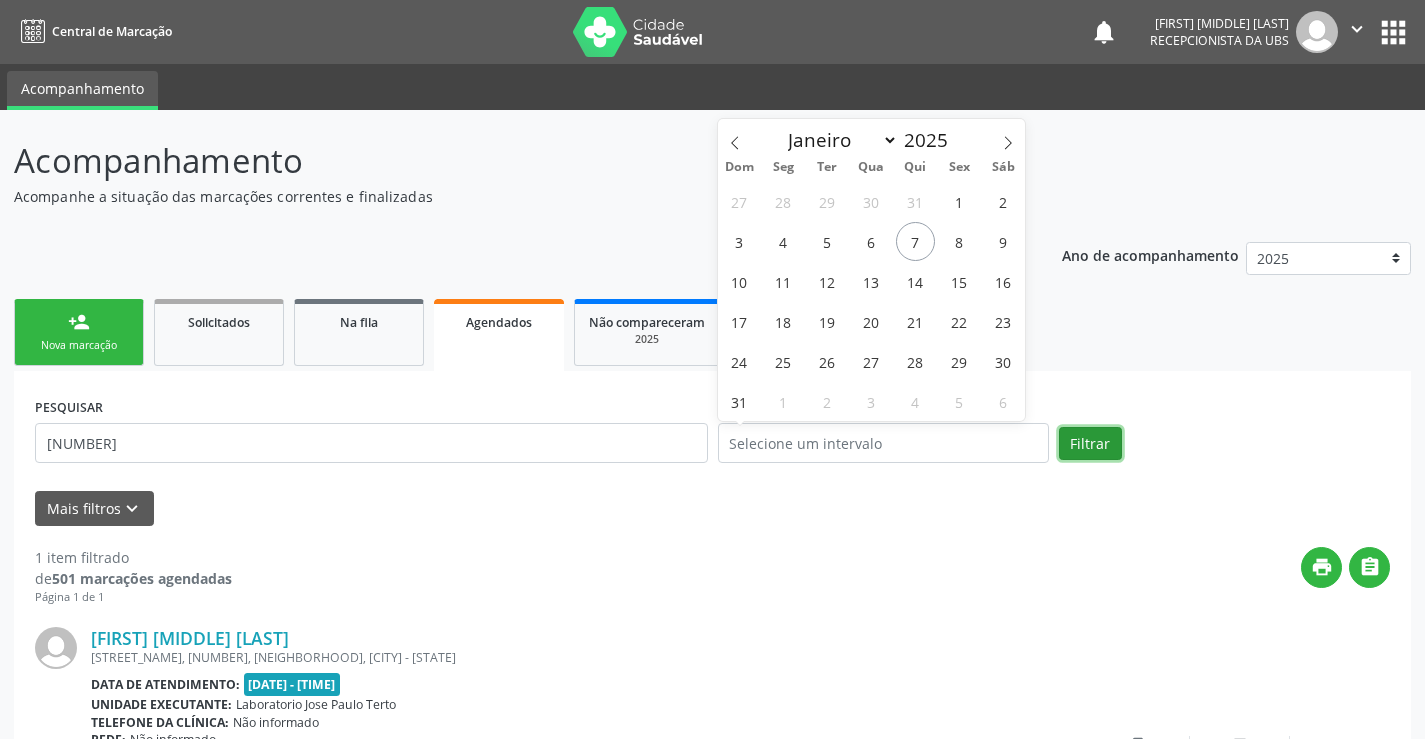 click on "Filtrar" at bounding box center (1090, 444) 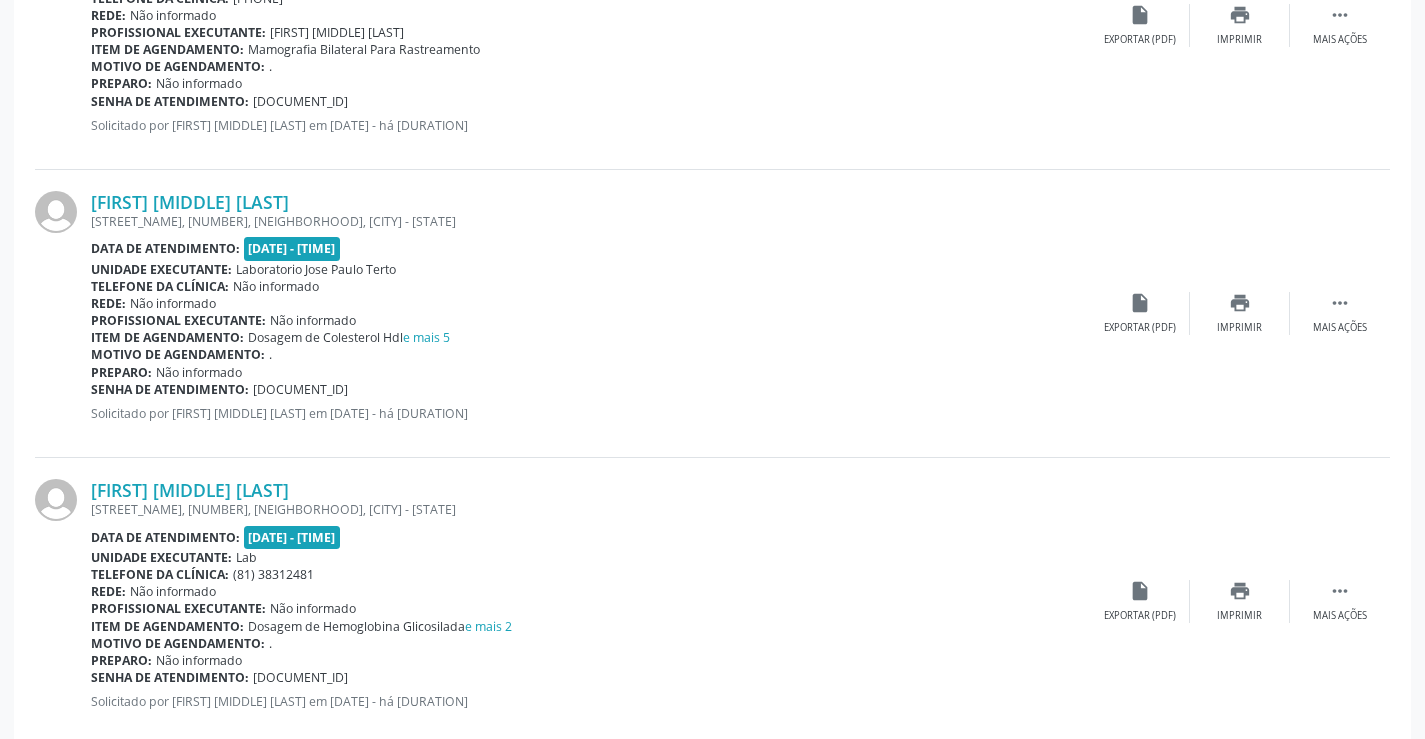 scroll, scrollTop: 729, scrollLeft: 0, axis: vertical 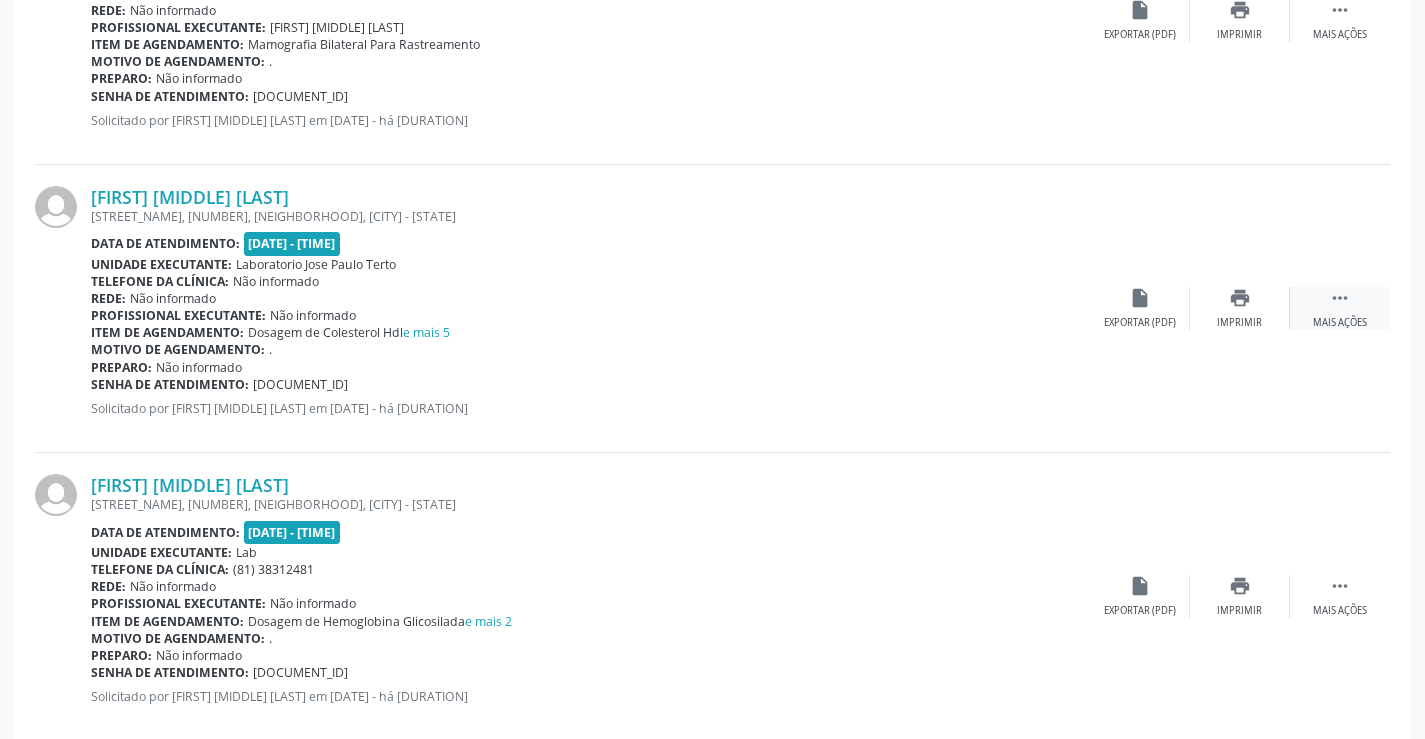 click on "" at bounding box center (1340, 298) 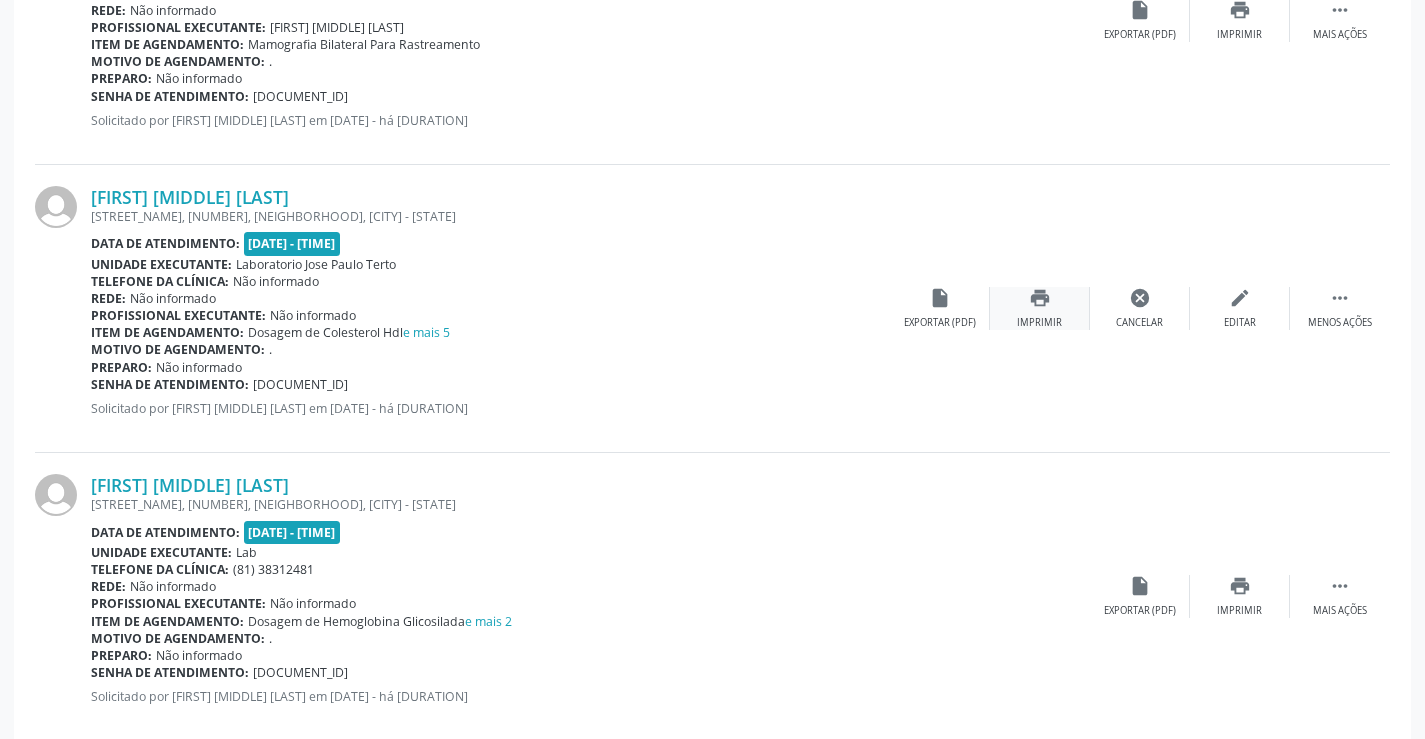 click on "print" at bounding box center [1040, 298] 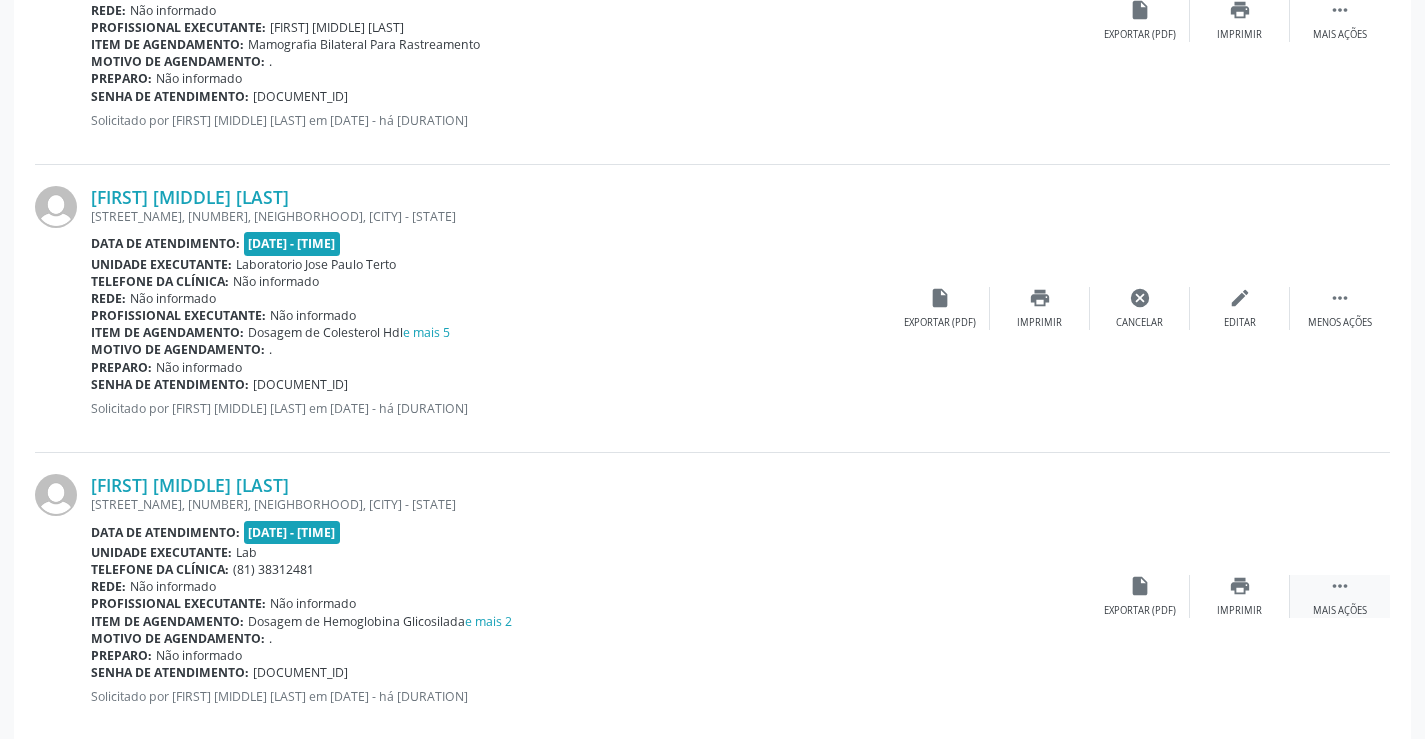 click on "
Mais ações" at bounding box center [1340, 596] 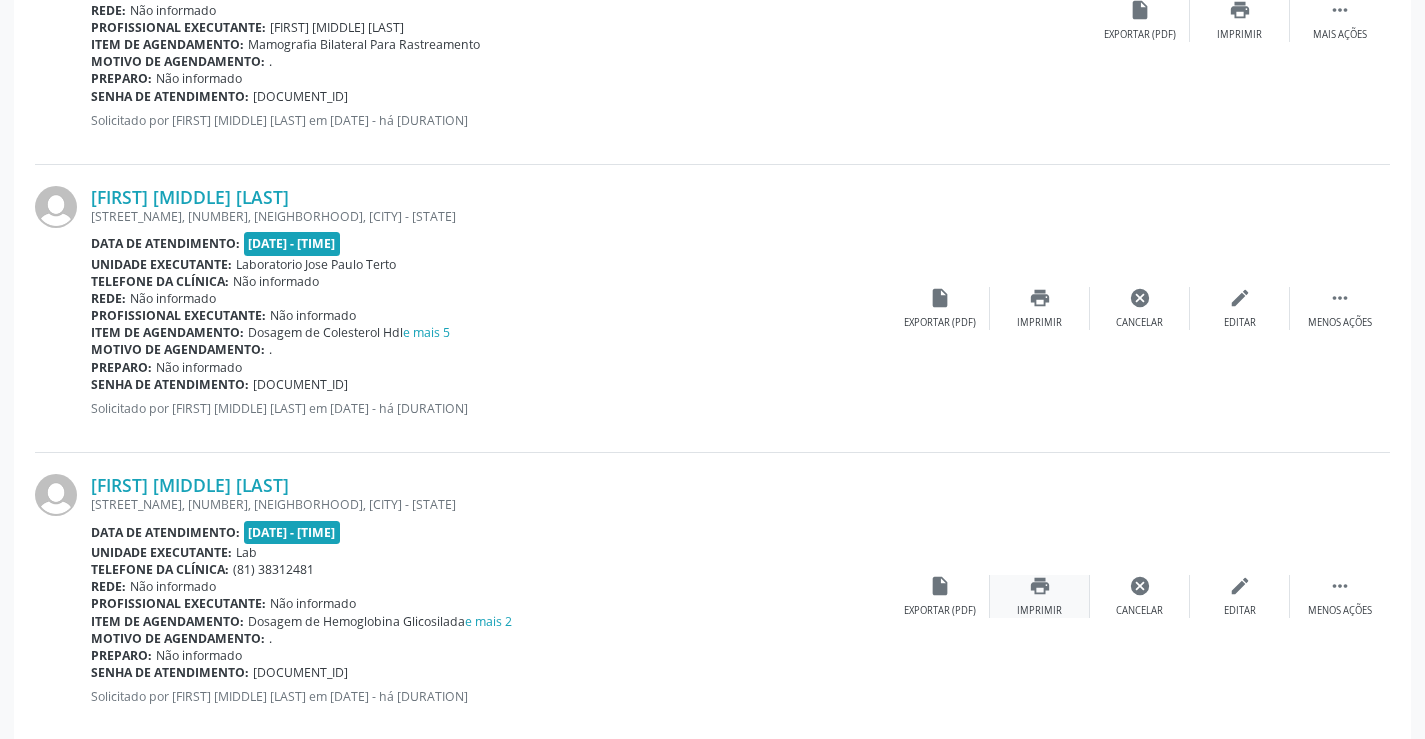click on "print
Imprimir" at bounding box center (1040, 596) 